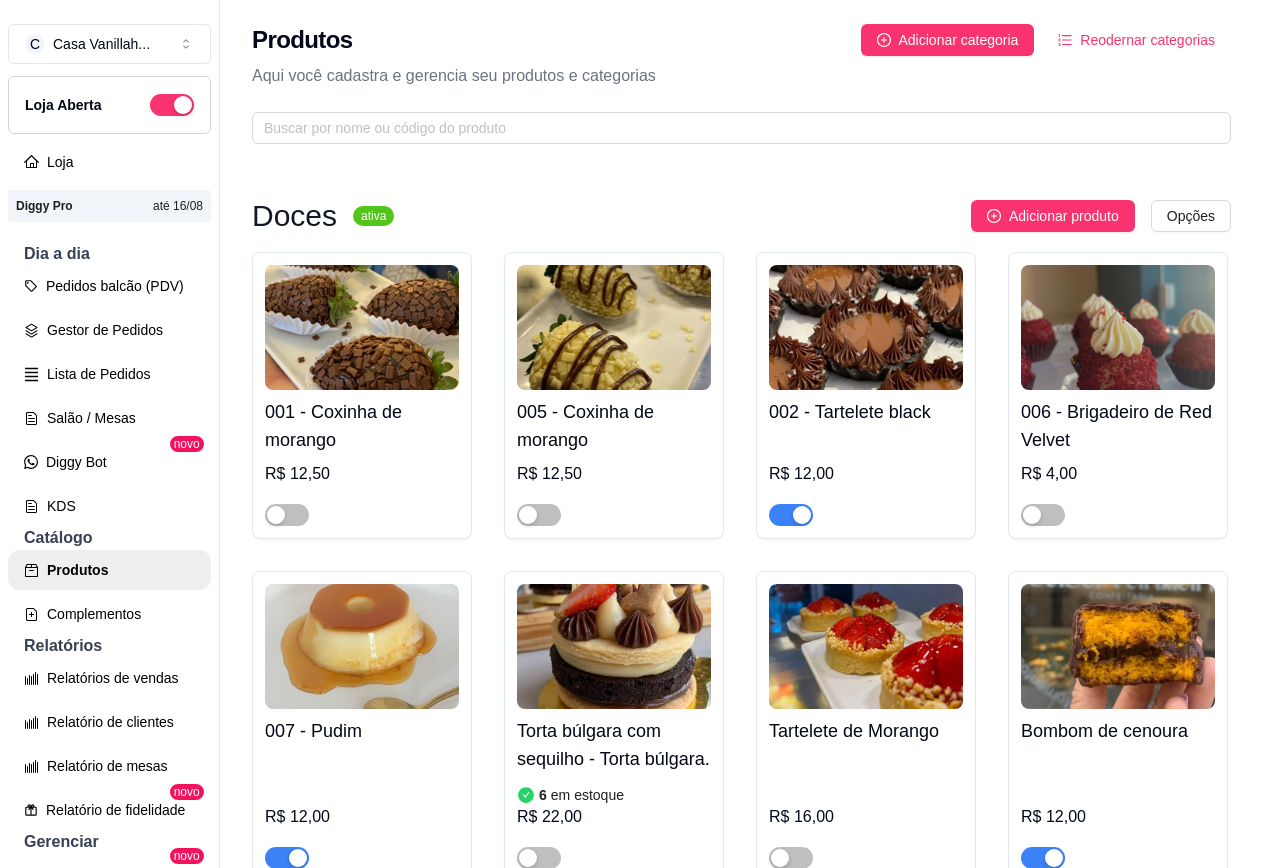 scroll, scrollTop: 0, scrollLeft: 0, axis: both 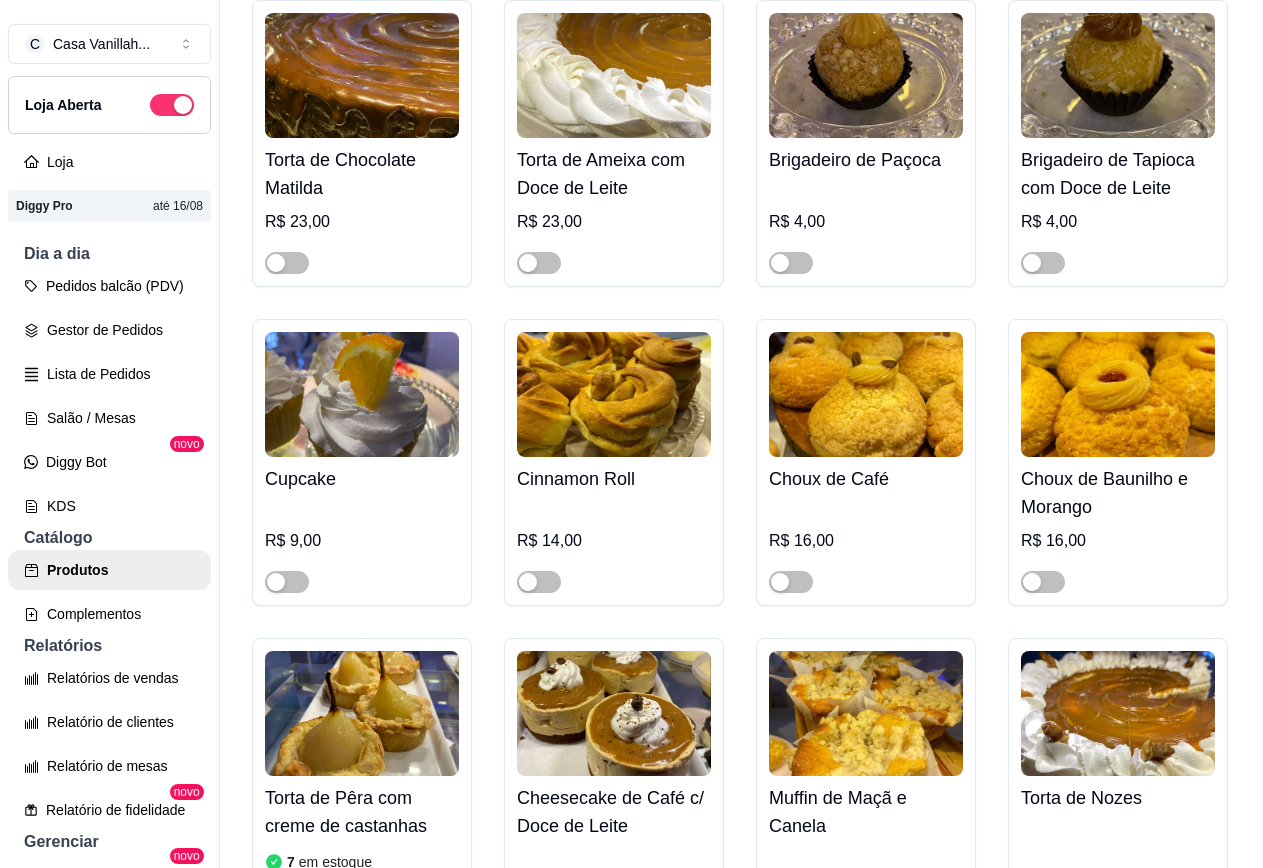 click at bounding box center (1118, -408) 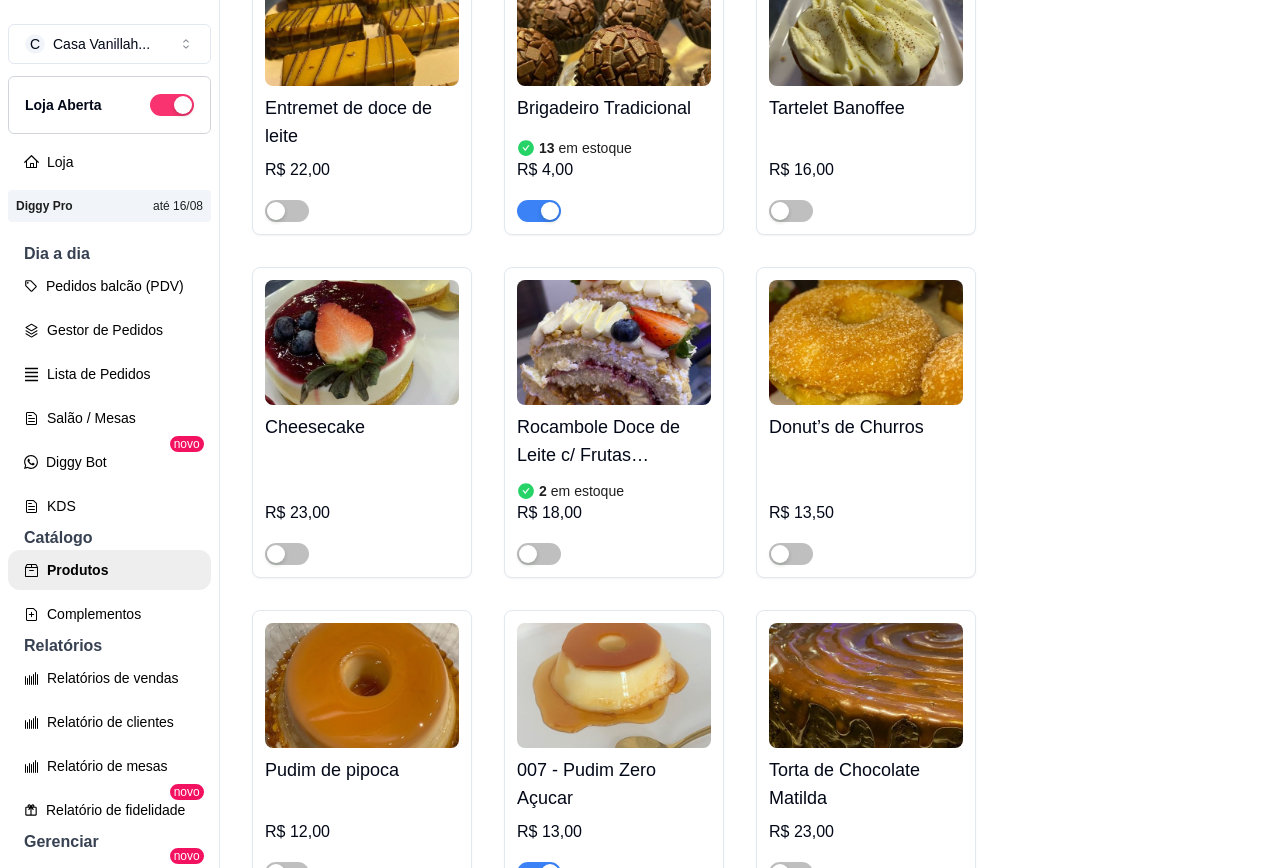 click on "Ao marcar essa opção o valor do produto será desconsiderado da forma unitária e começará a valer por Kilograma." at bounding box center [476, 567] 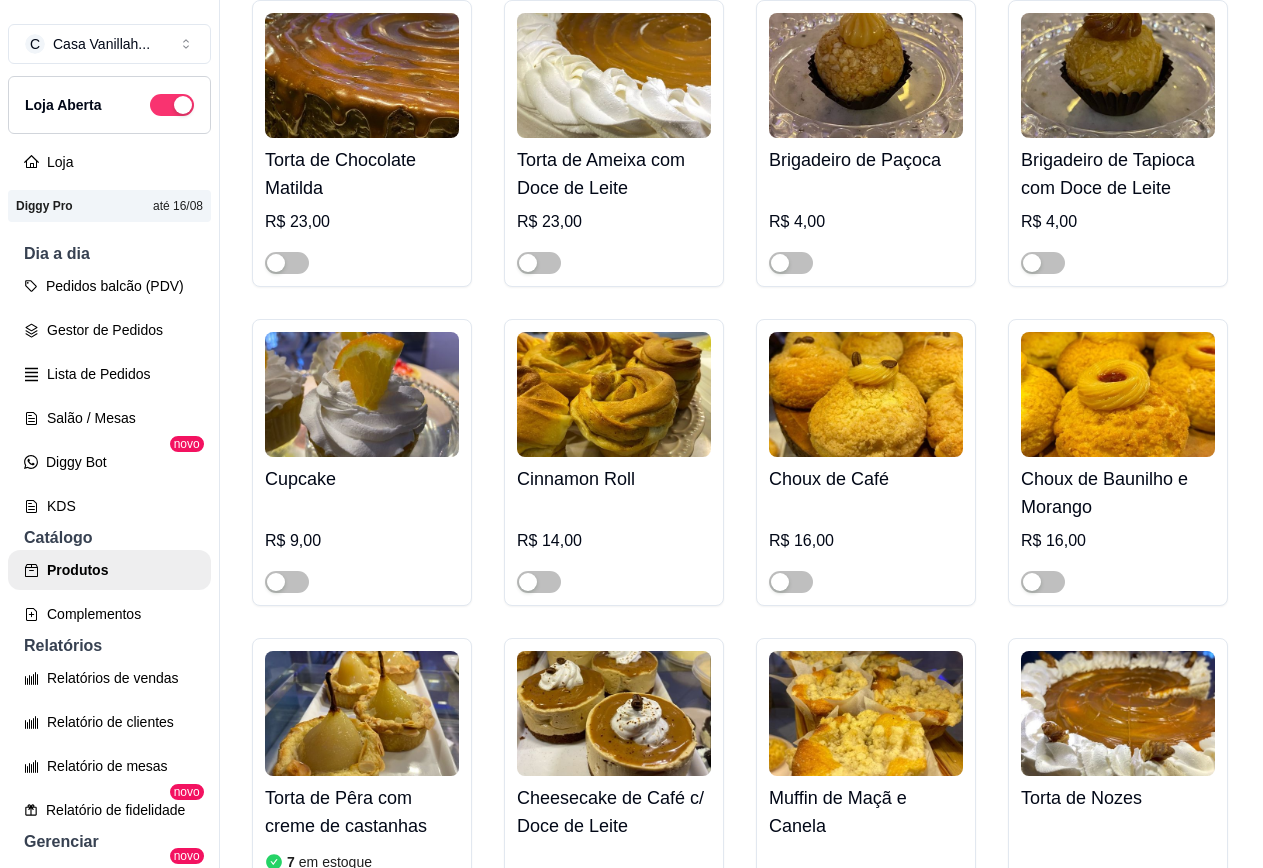 click at bounding box center (1043, -399) 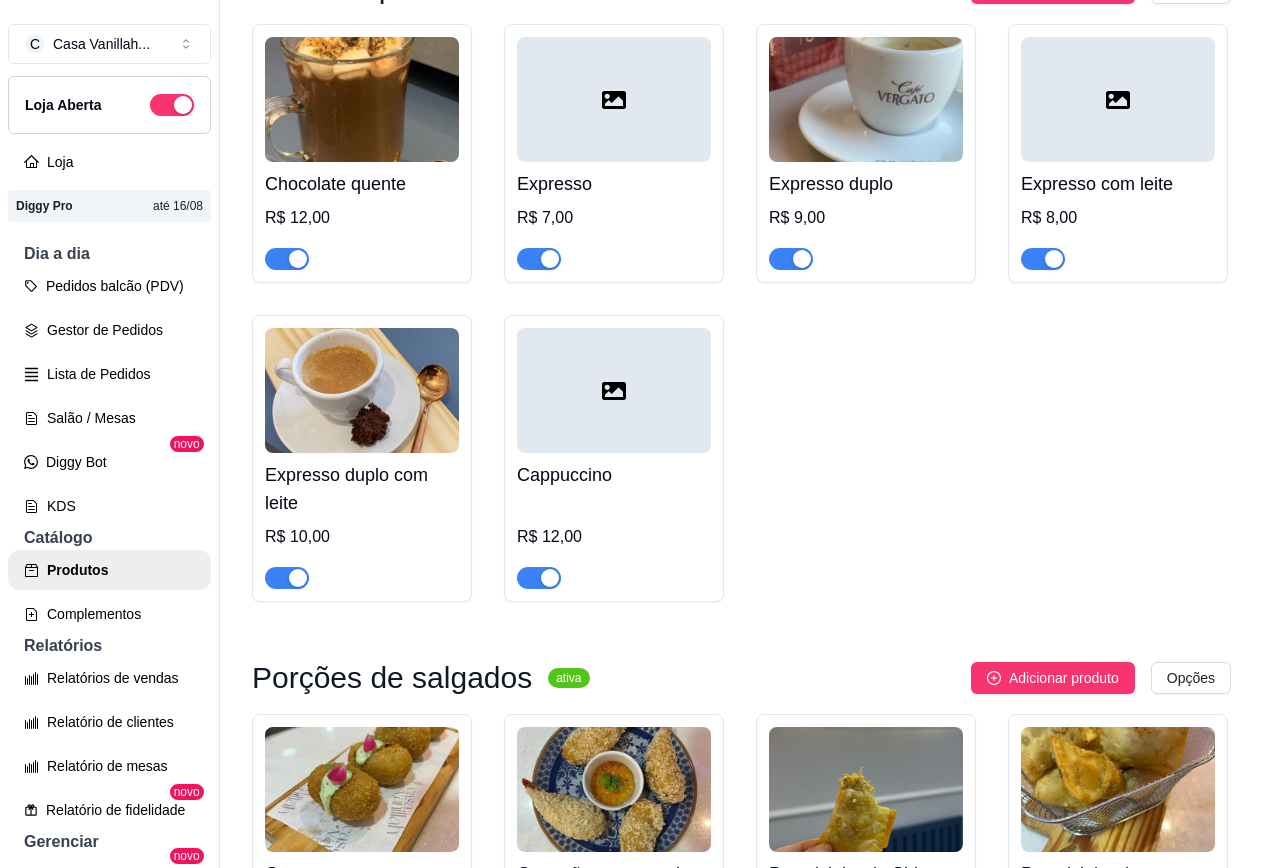 scroll, scrollTop: 10500, scrollLeft: 0, axis: vertical 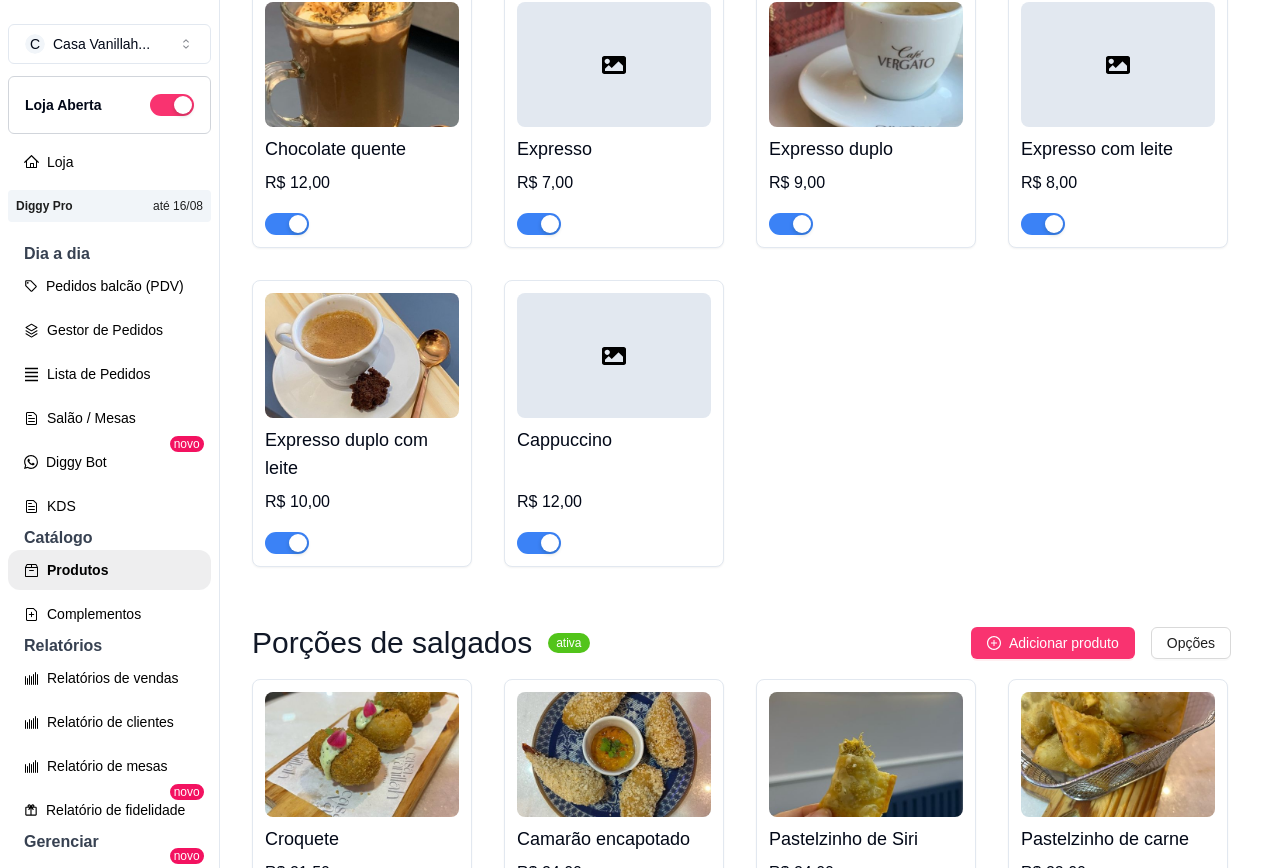click at bounding box center [791, -2058] 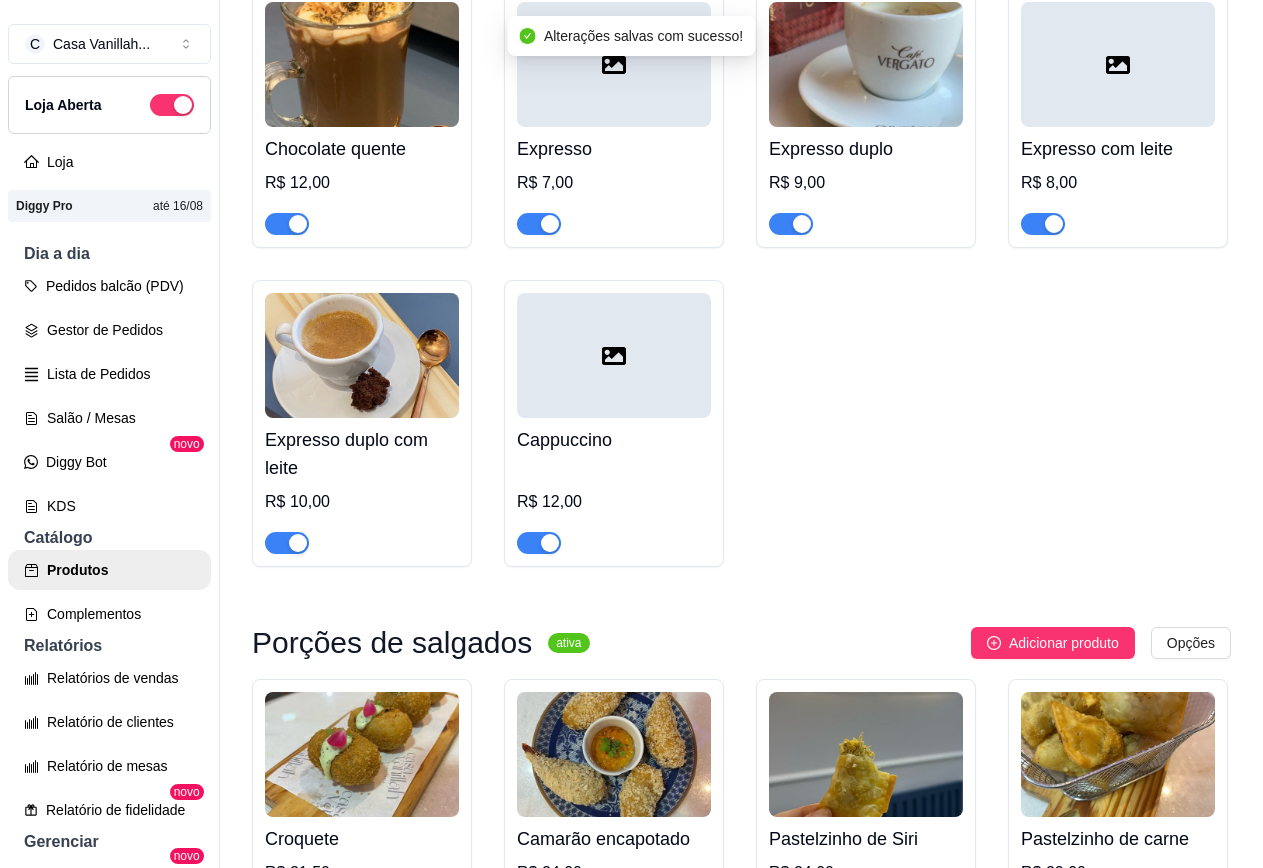 click at bounding box center (1043, -2057) 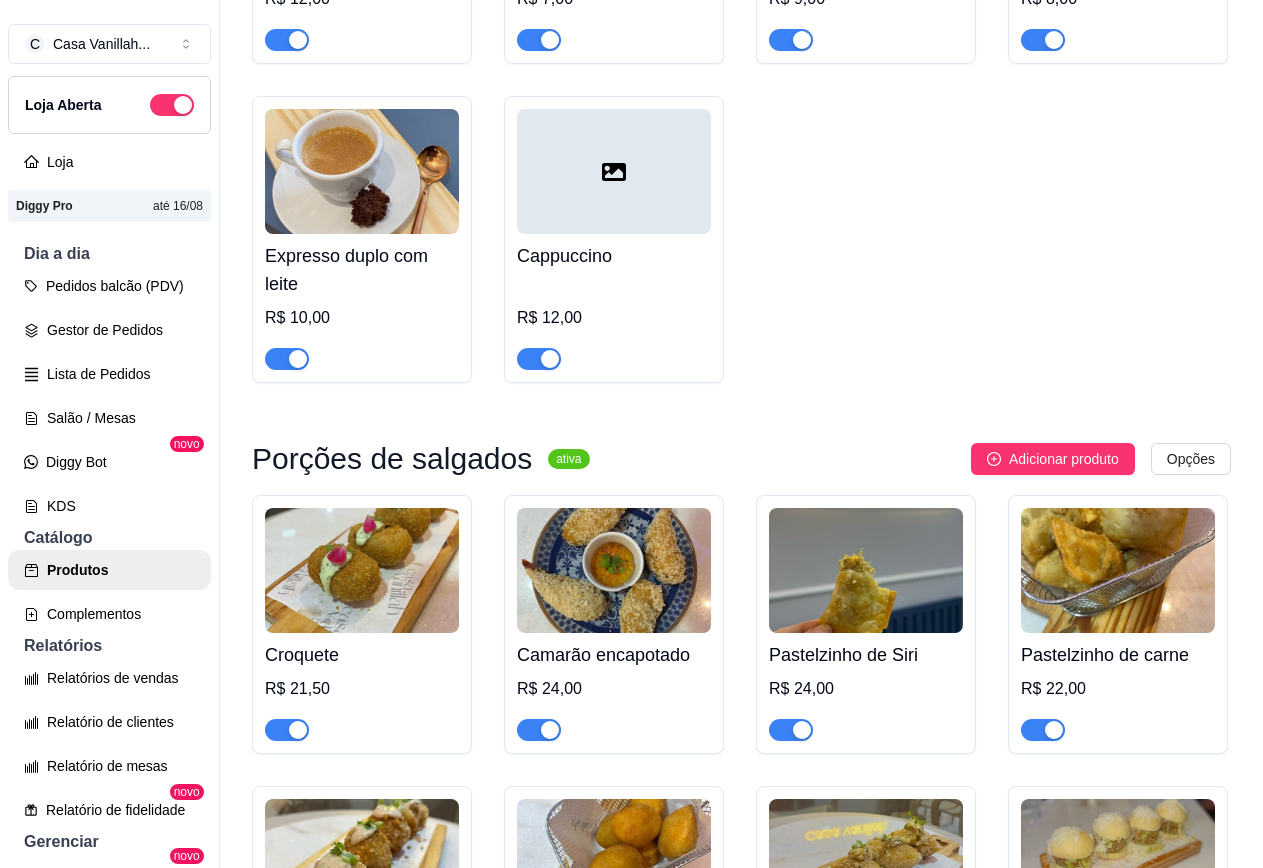 scroll, scrollTop: 10800, scrollLeft: 0, axis: vertical 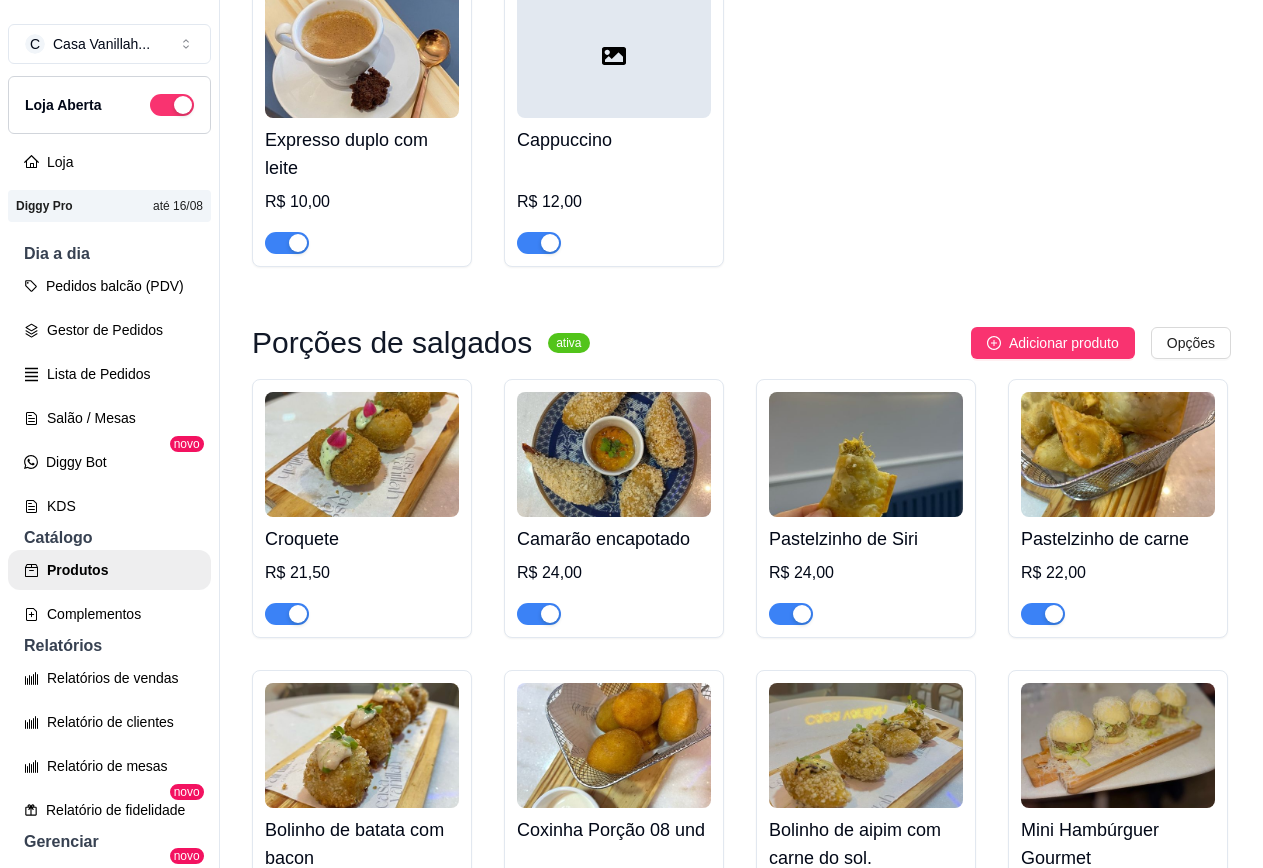 click at bounding box center [528, -2038] 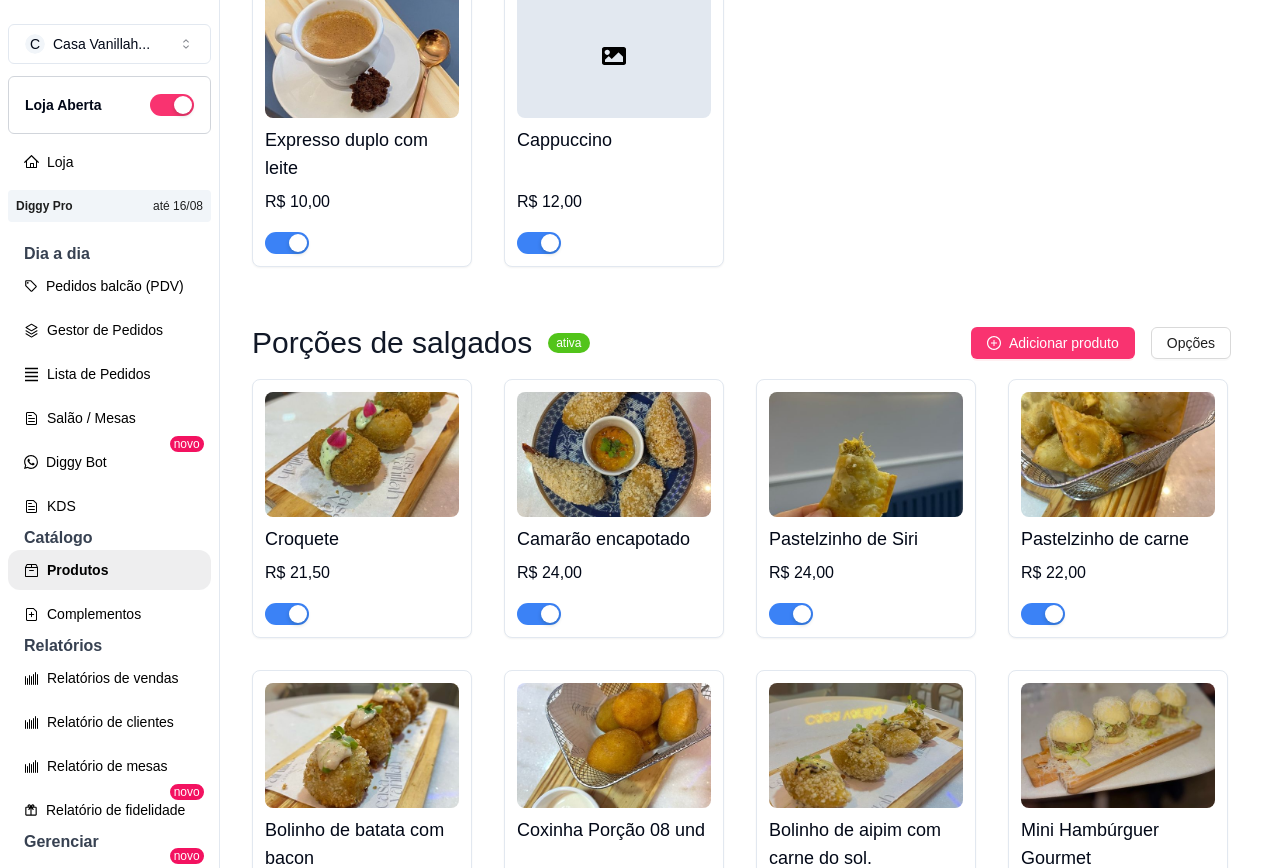 click at bounding box center (791, -2038) 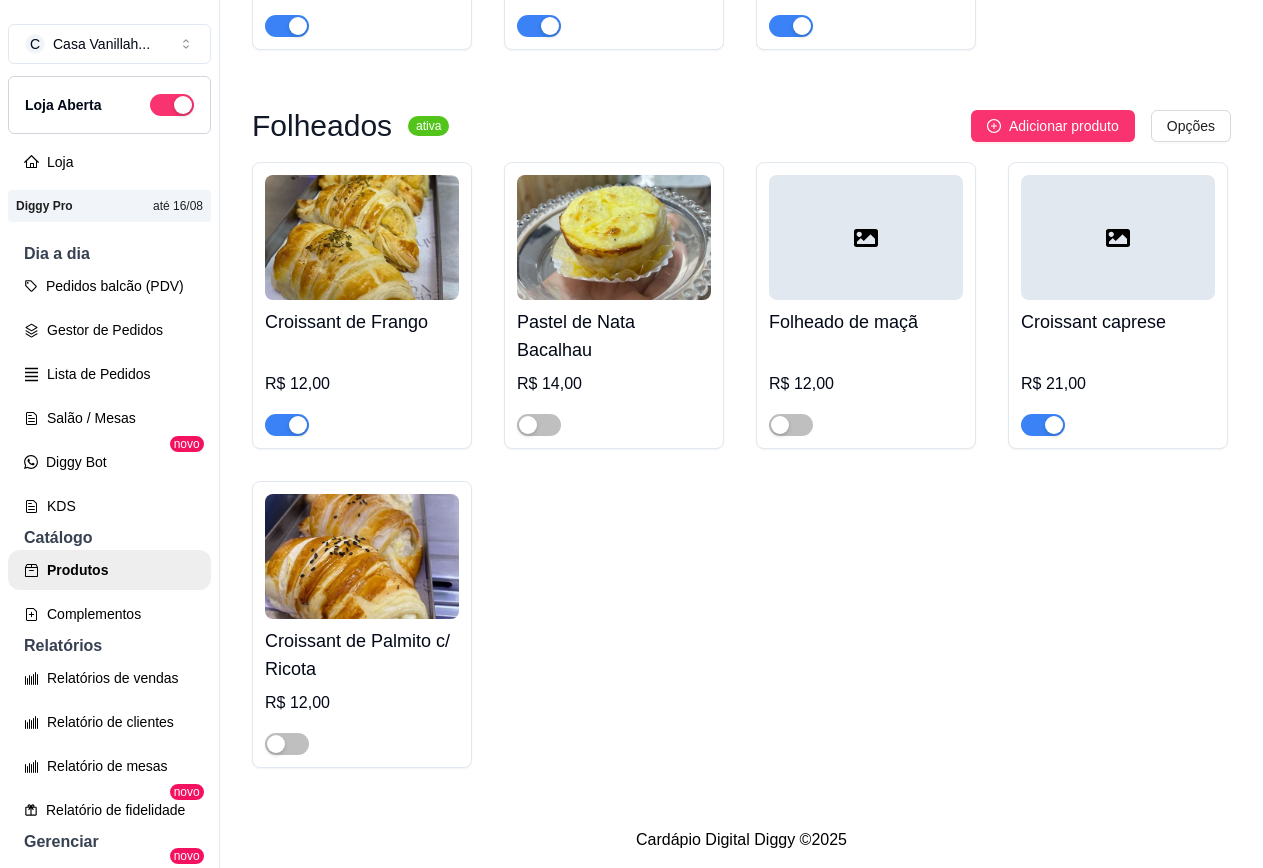 scroll, scrollTop: 15589, scrollLeft: 0, axis: vertical 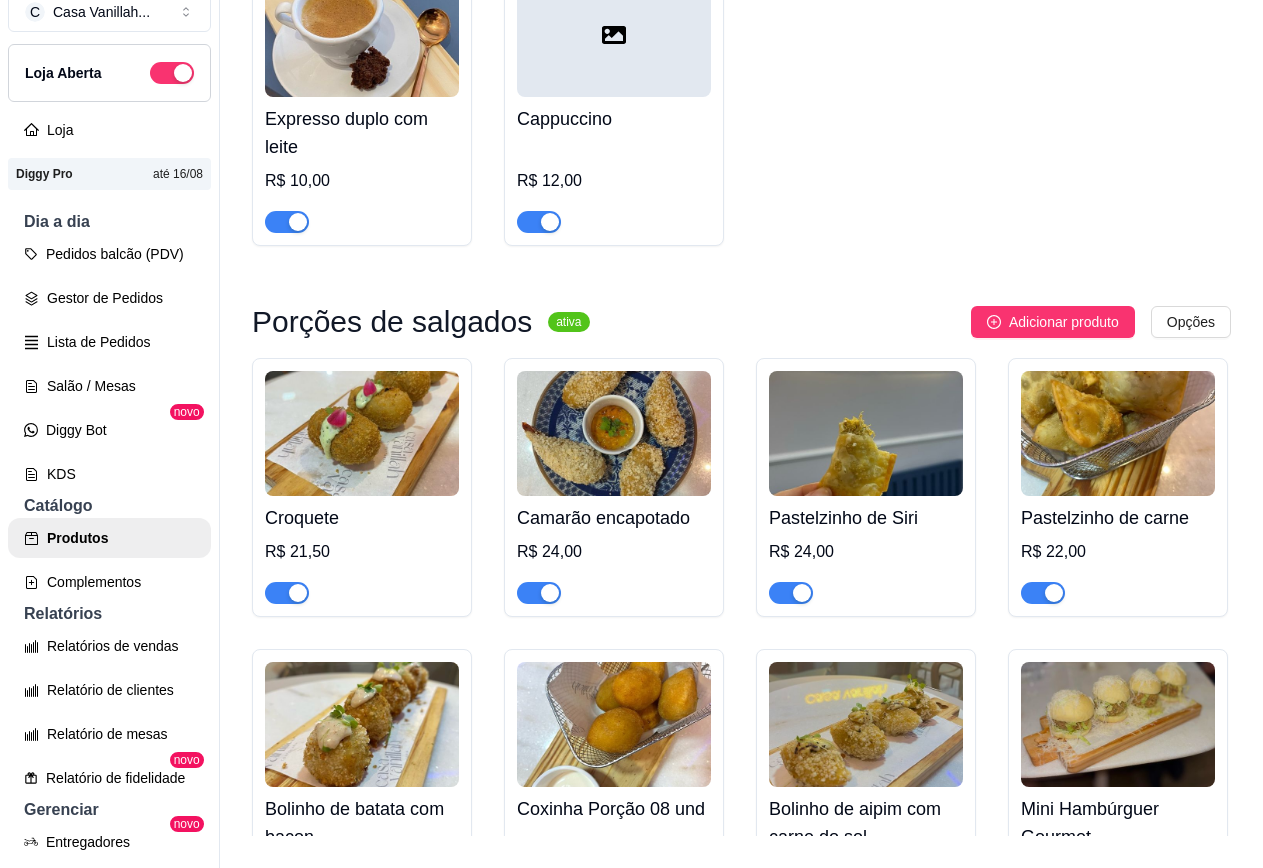 click on "Quiche de Brie    R$ 24,00" at bounding box center (1118, -2435) 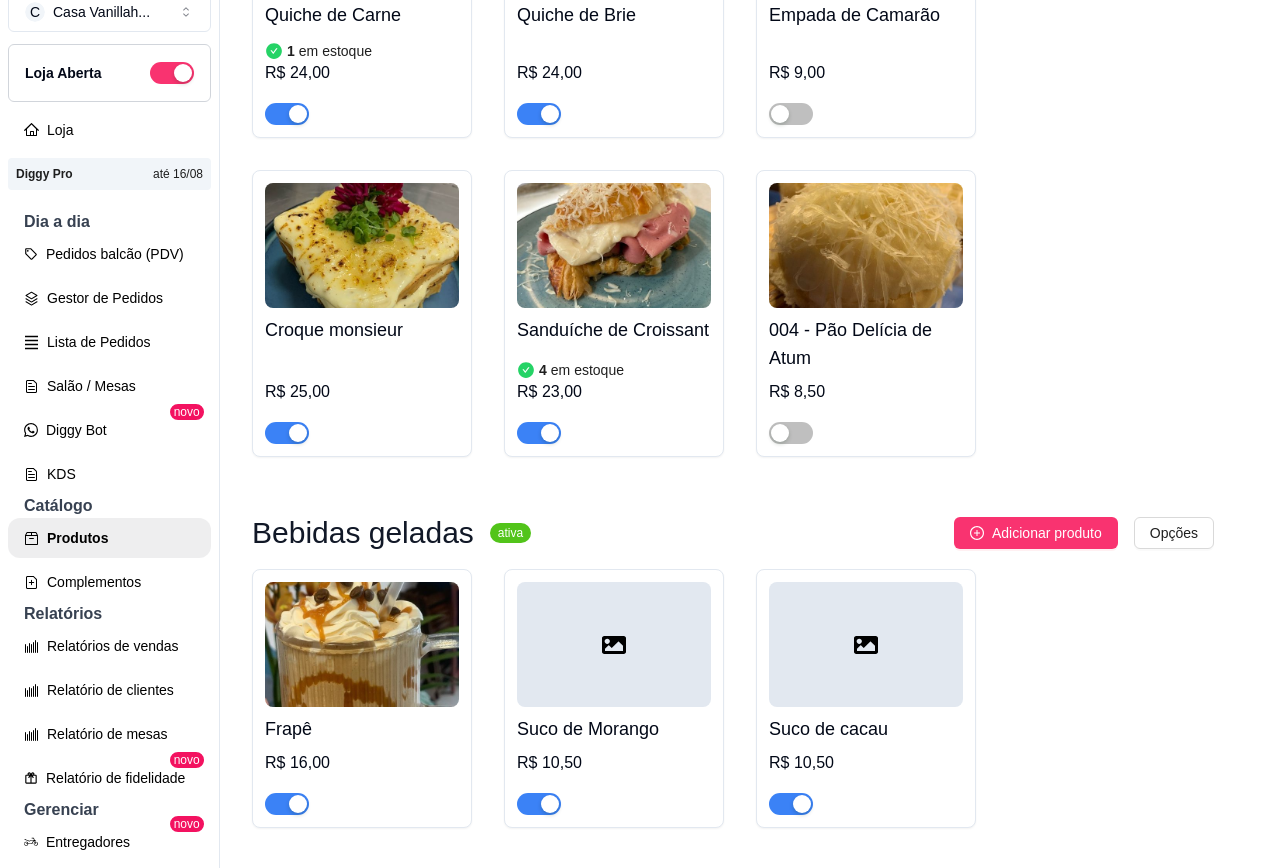type 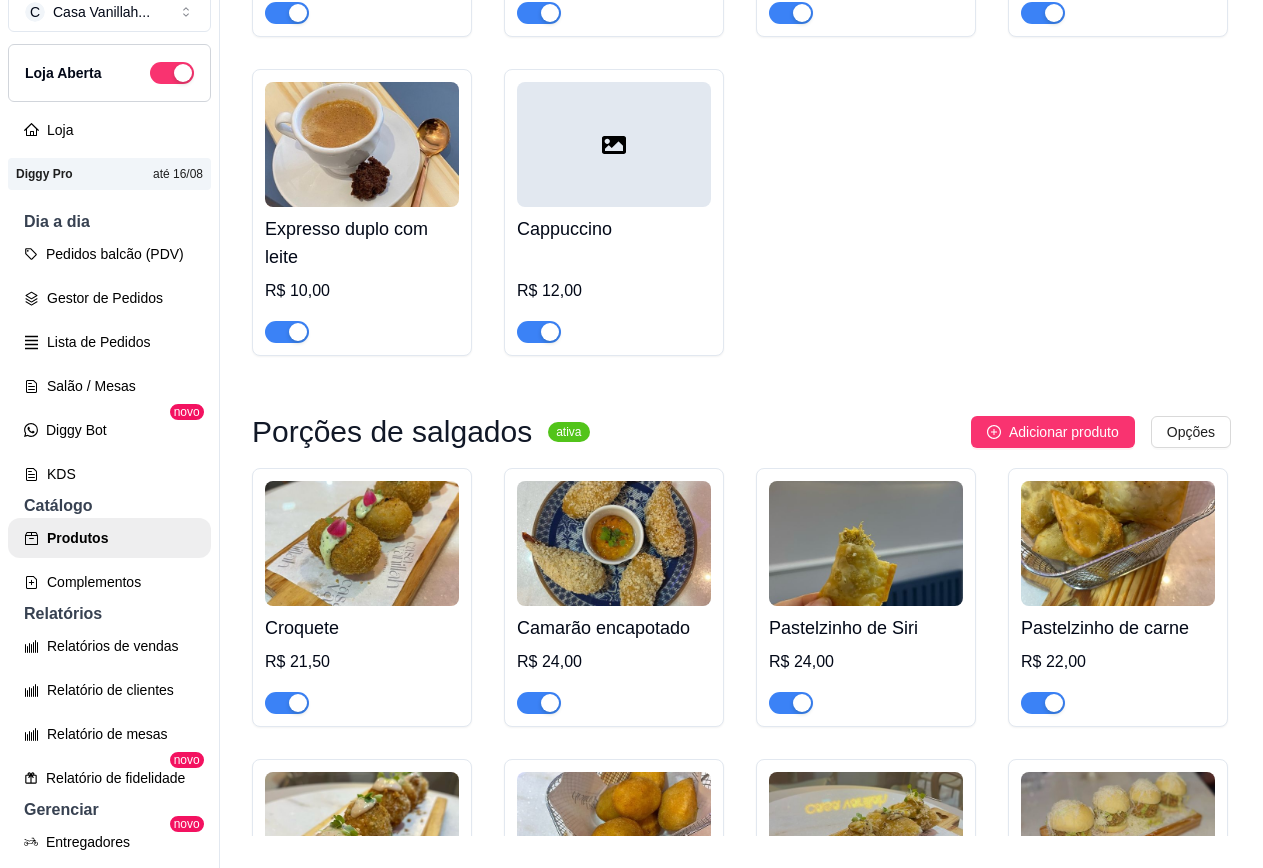 scroll, scrollTop: 10189, scrollLeft: 0, axis: vertical 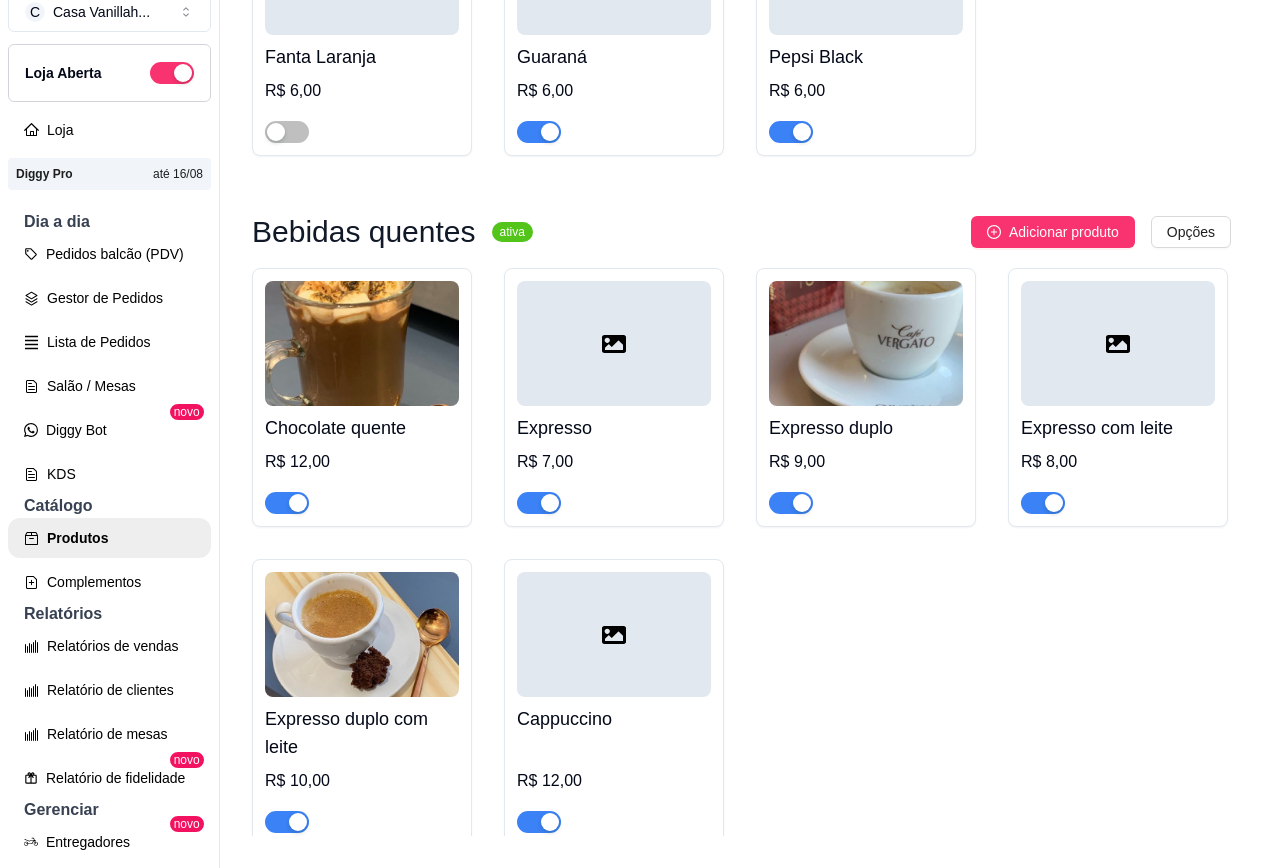 click on "004 - Pão Delícia    R$ 7,50 Quibe   R$ 9,00 Sanduíche frango crocante   R$ 25,00 Quiche de Frango    R$ 24,00 Quiche de cogumelos    R$ 24,00 Quiche de tomate seco com ricota    R$ 24,00 Quiche de Carne   1 em estoque R$ 24,00 Quiche de Brie    R$ 24,00 Empada de Camarão   R$ 9,00 Croque monsieur   R$ 25,00 Sanduíche de Croissant    4 em estoque R$ 23,00 004 - Pão Delícia de Atum   R$ 8,50" at bounding box center (741, -1898) 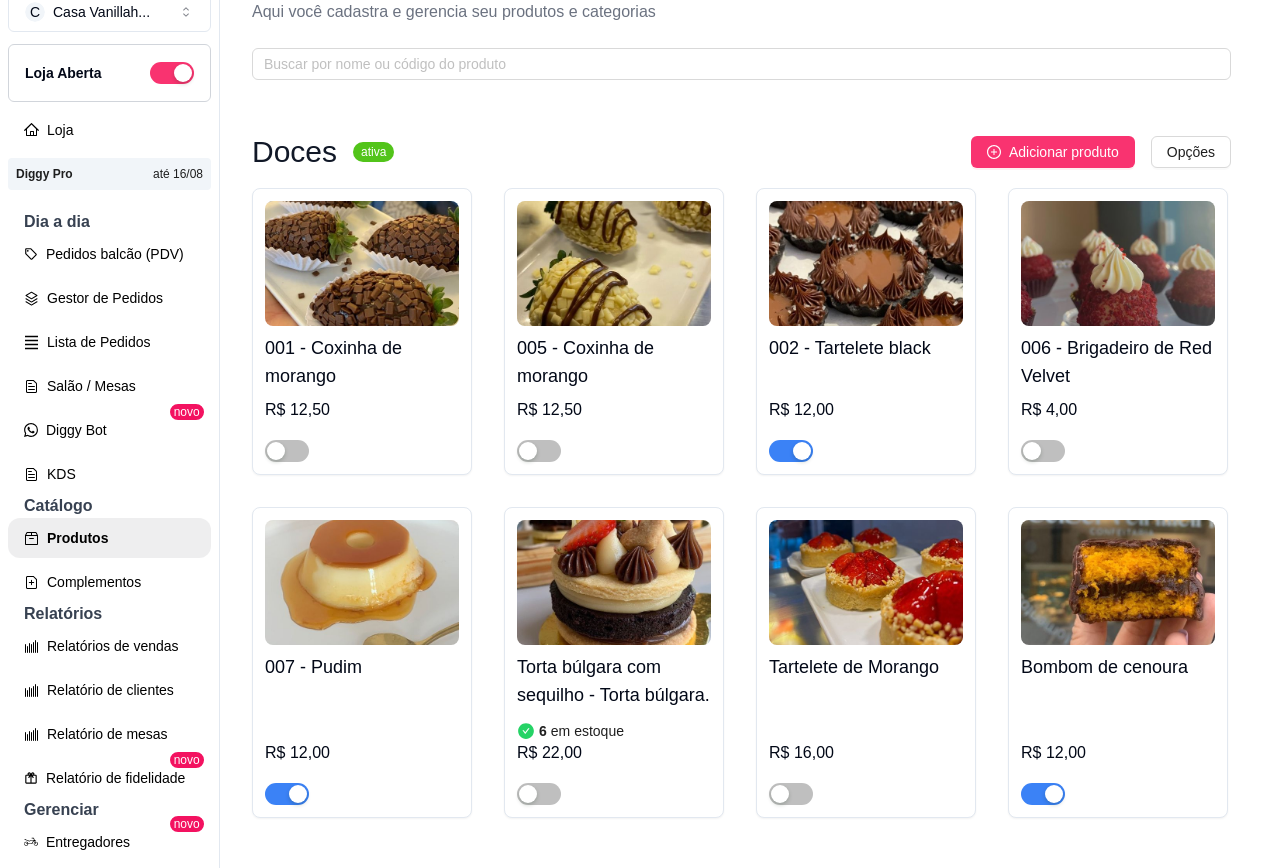 scroll, scrollTop: 0, scrollLeft: 0, axis: both 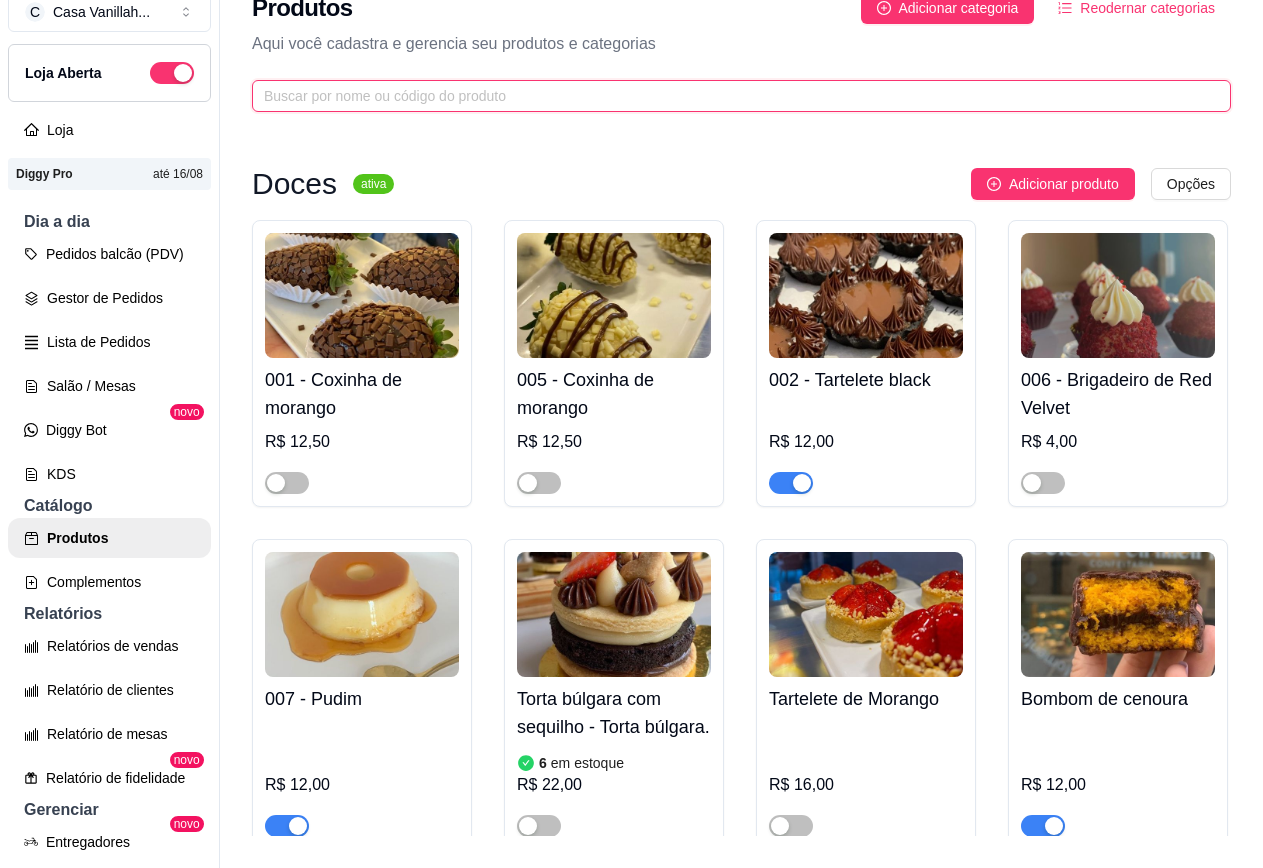 click at bounding box center (741, 96) 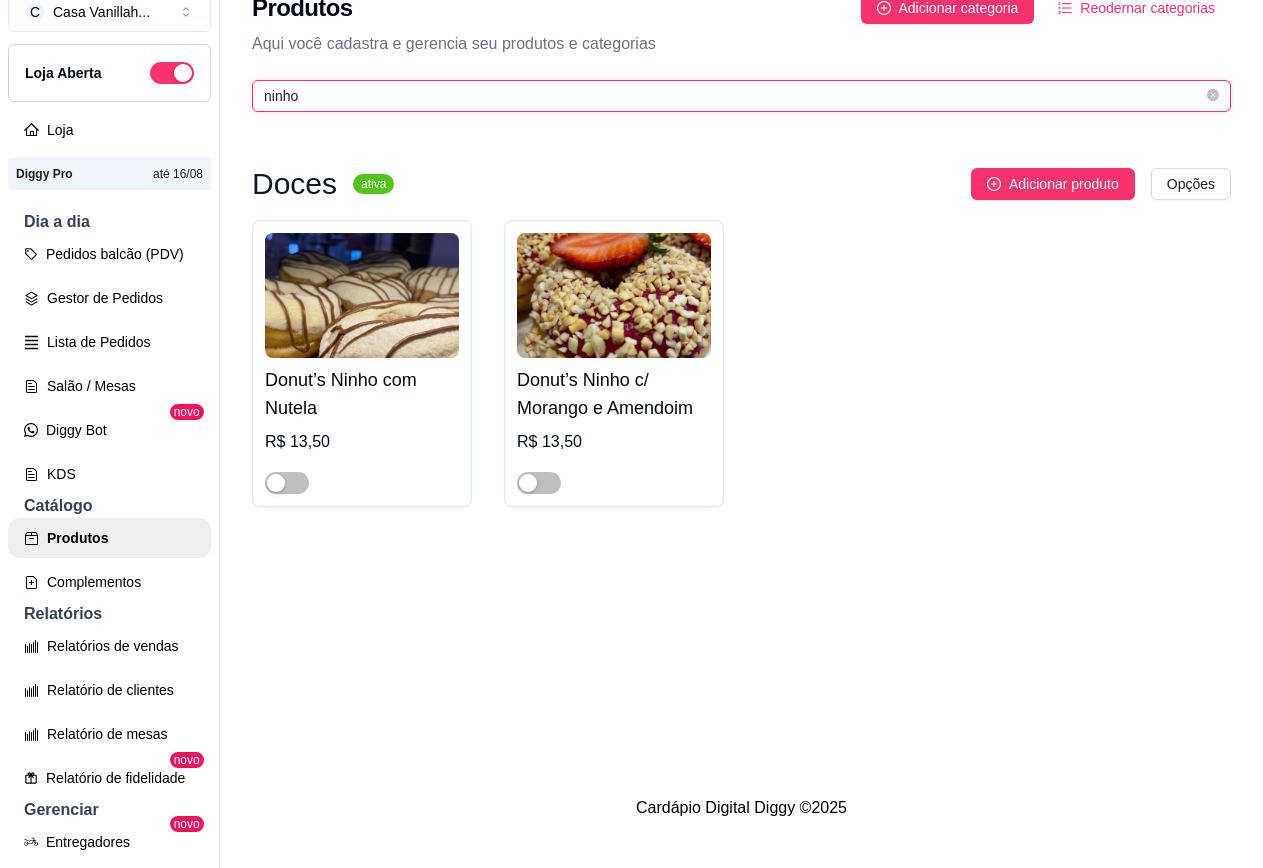 drag, startPoint x: 310, startPoint y: 101, endPoint x: 167, endPoint y: 140, distance: 148.22281 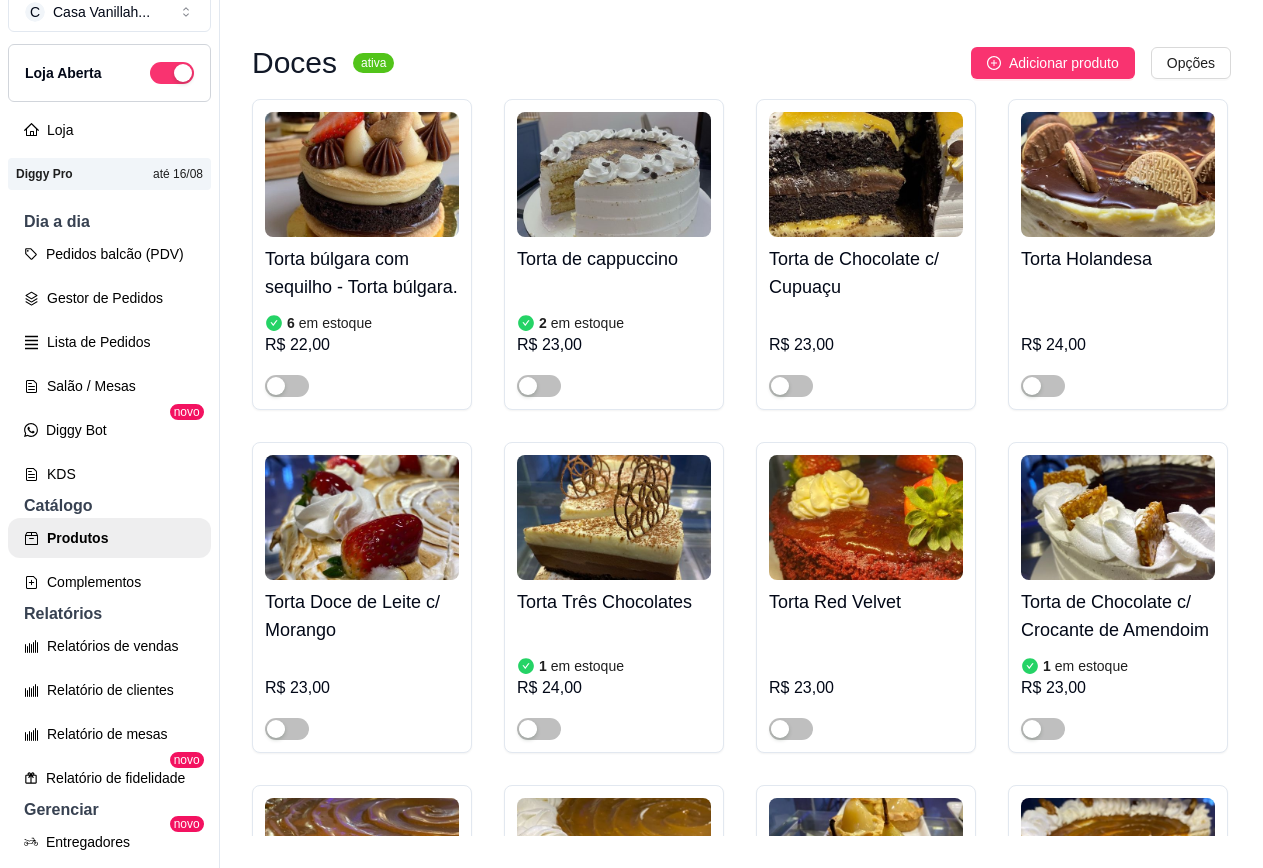 scroll, scrollTop: 0, scrollLeft: 0, axis: both 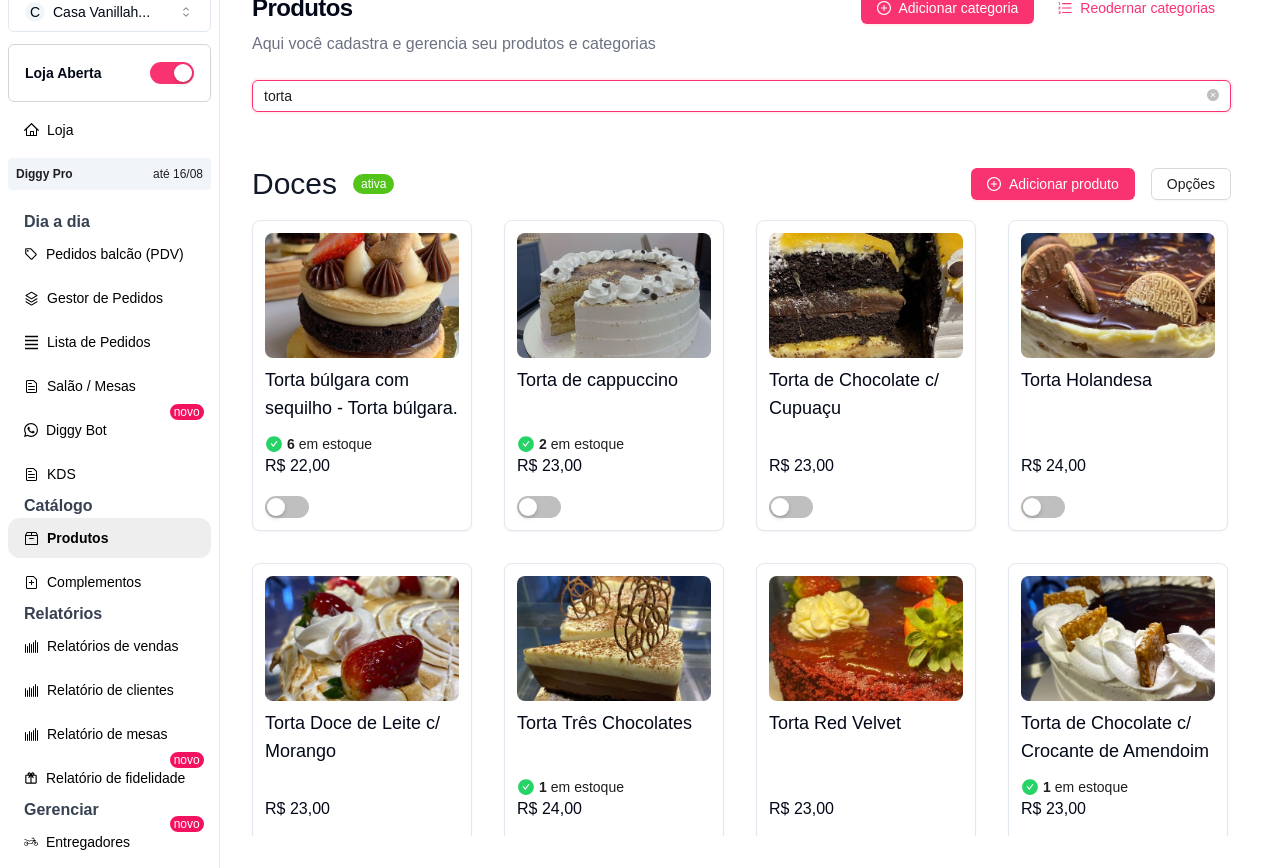 drag, startPoint x: 315, startPoint y: 103, endPoint x: 217, endPoint y: 85, distance: 99.63935 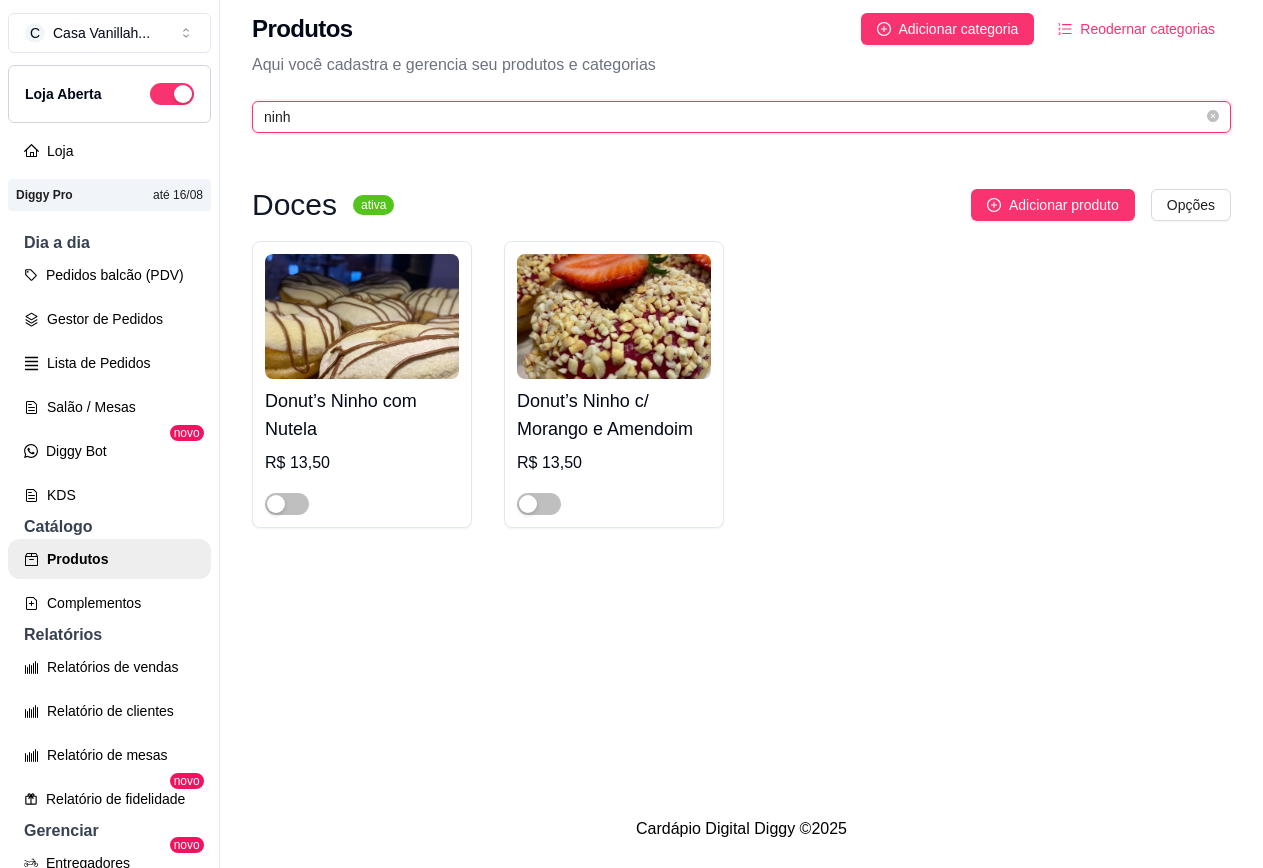 scroll, scrollTop: 0, scrollLeft: 0, axis: both 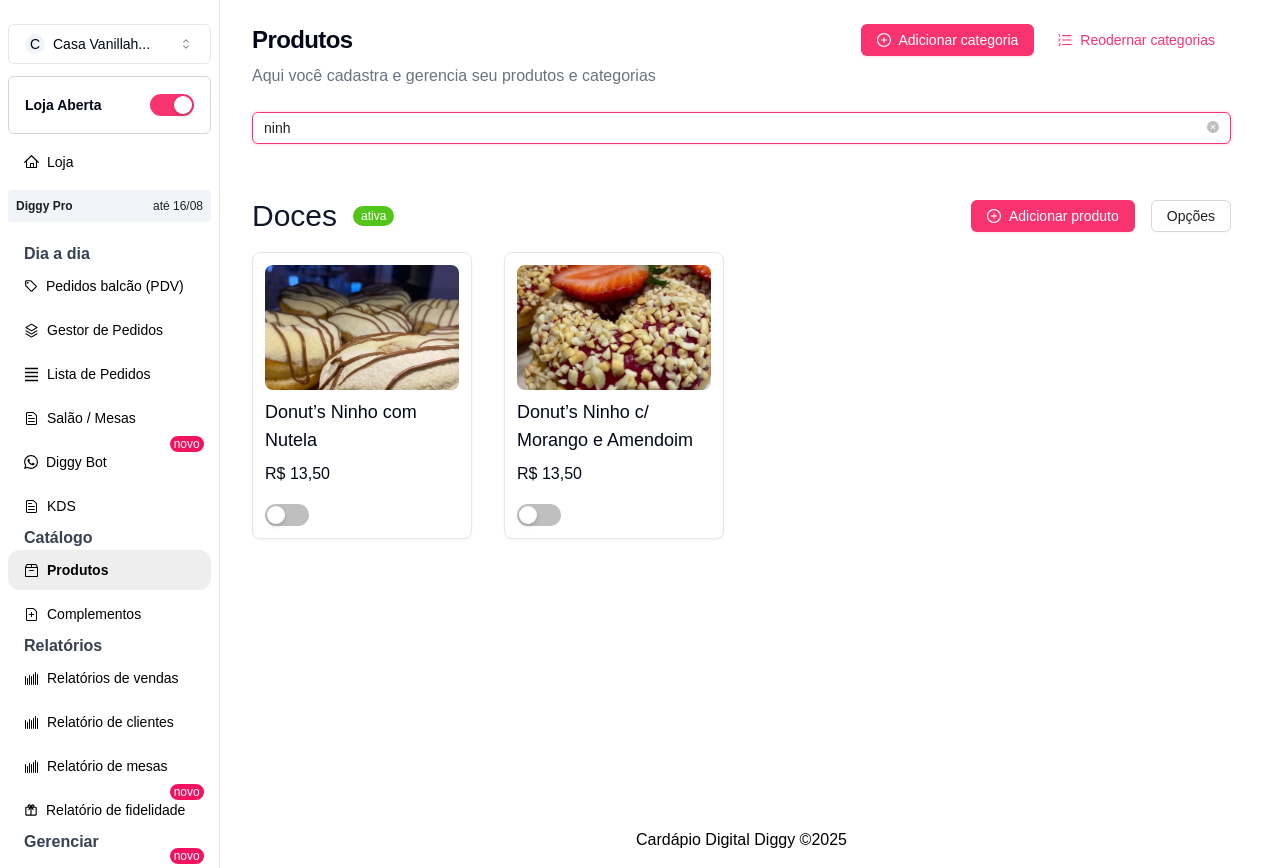 click on "ninh" at bounding box center [733, 128] 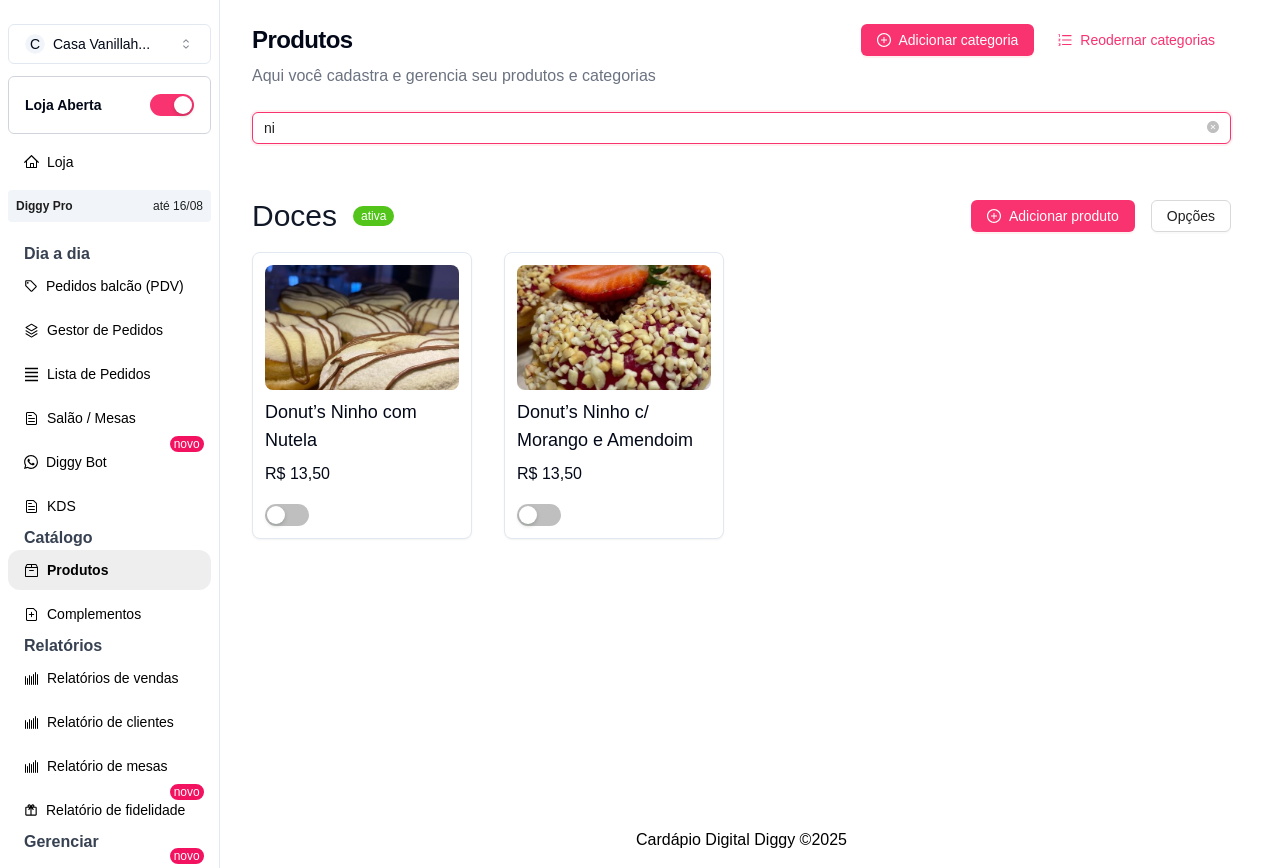 type on "n" 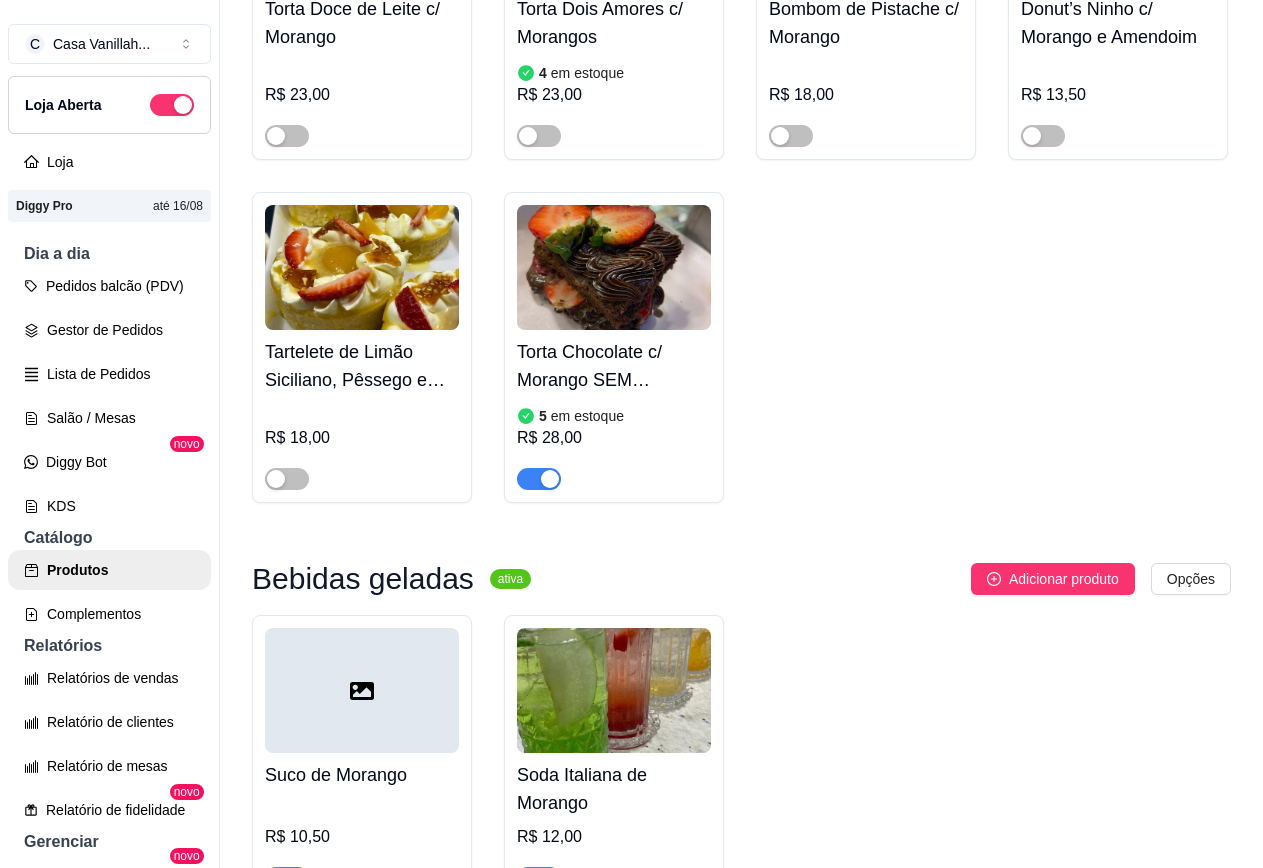 scroll, scrollTop: 1000, scrollLeft: 0, axis: vertical 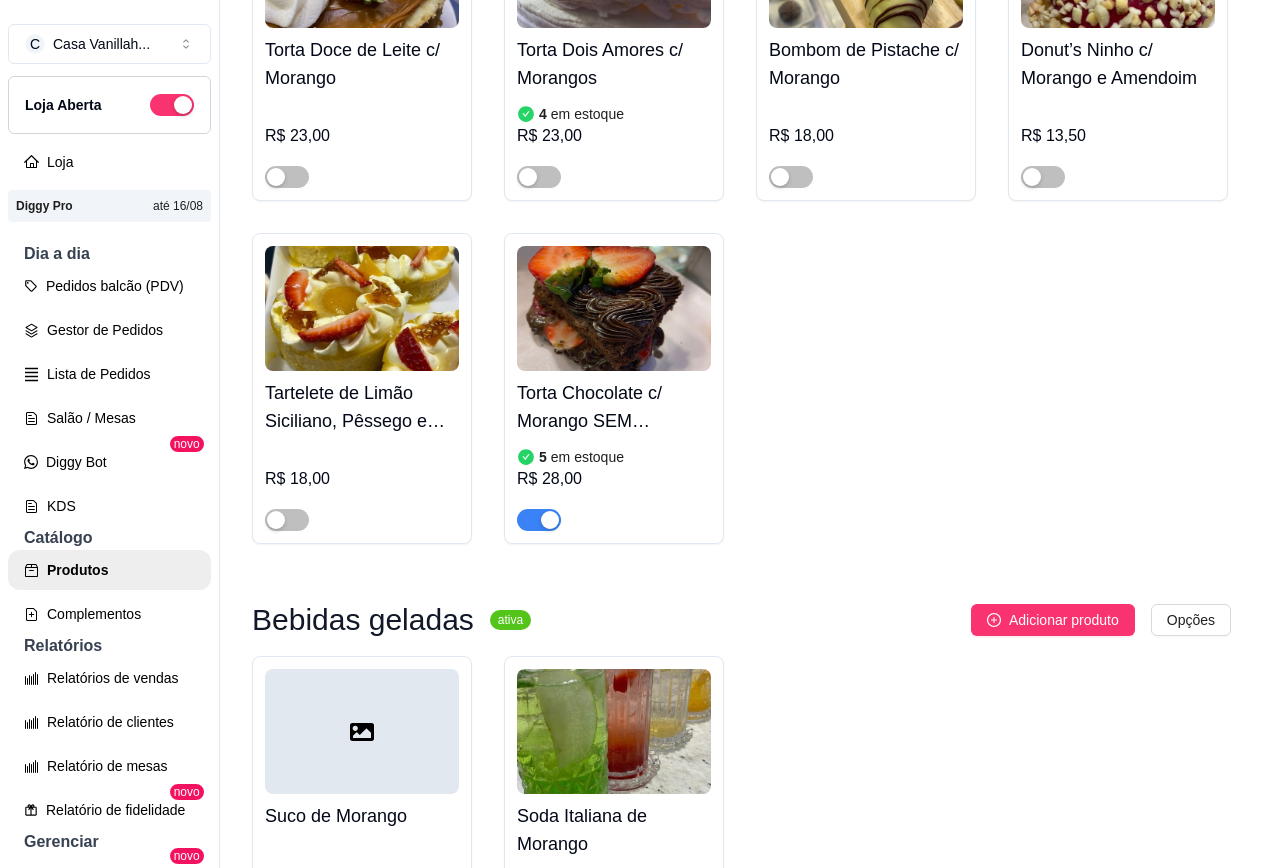 type on "morang" 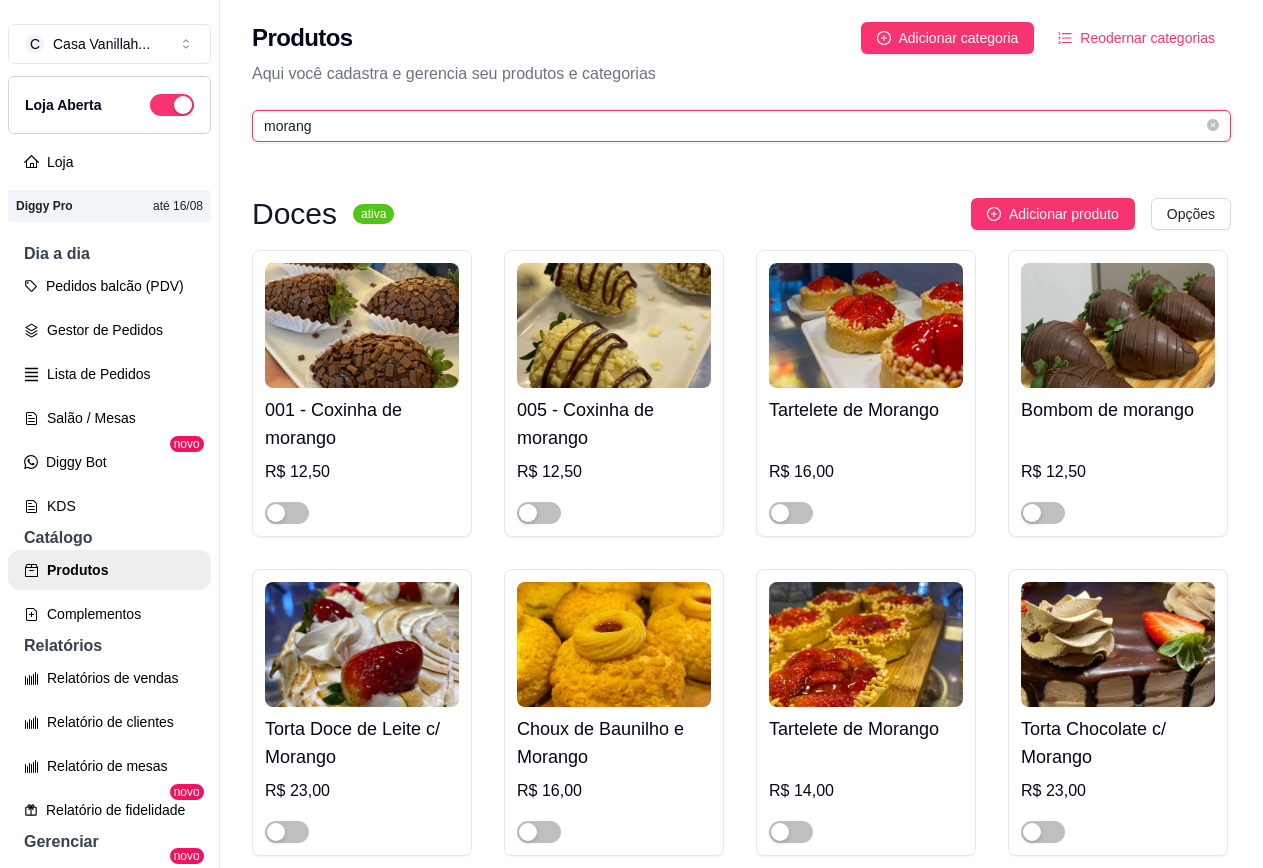 scroll, scrollTop: 0, scrollLeft: 0, axis: both 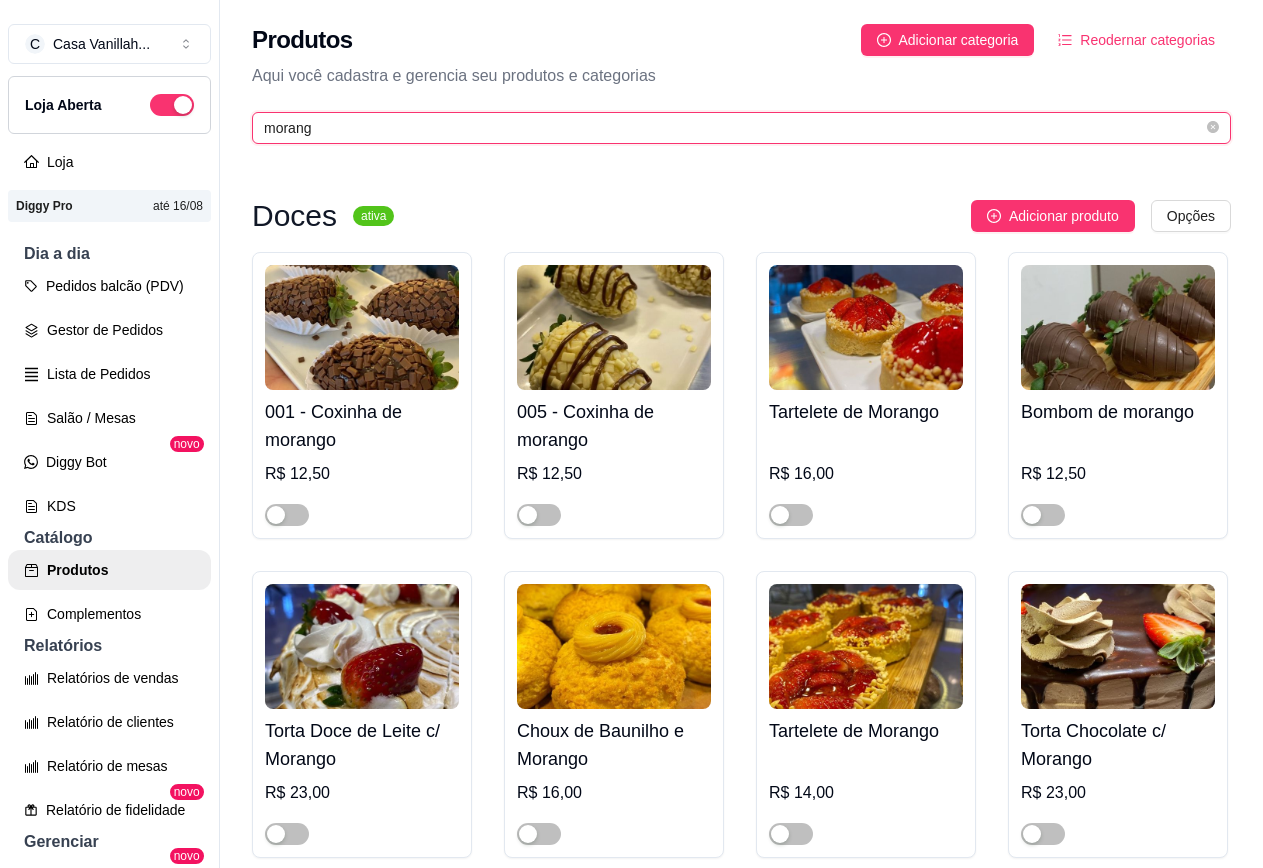drag, startPoint x: 324, startPoint y: 134, endPoint x: 217, endPoint y: 126, distance: 107.298645 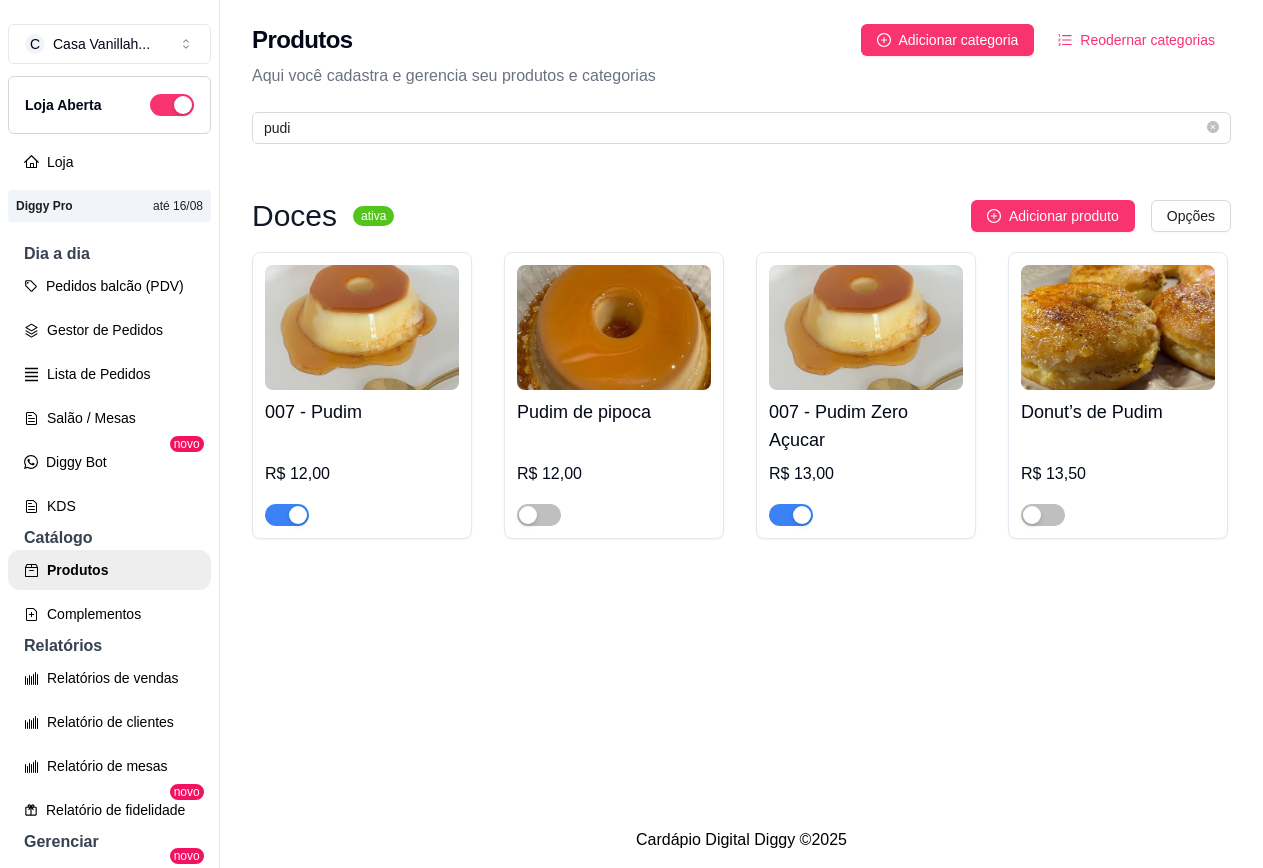 click at bounding box center (298, 515) 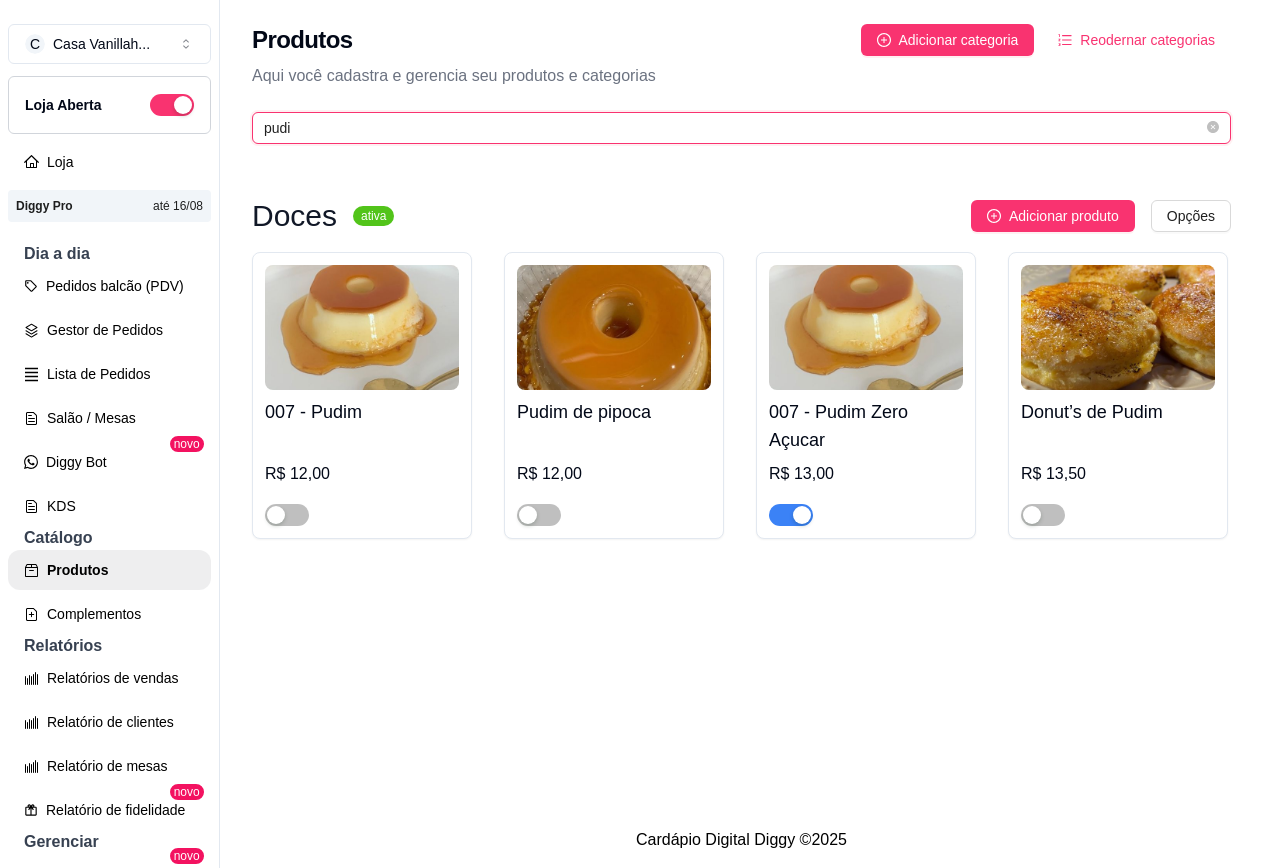 click on "pudi" at bounding box center [733, 128] 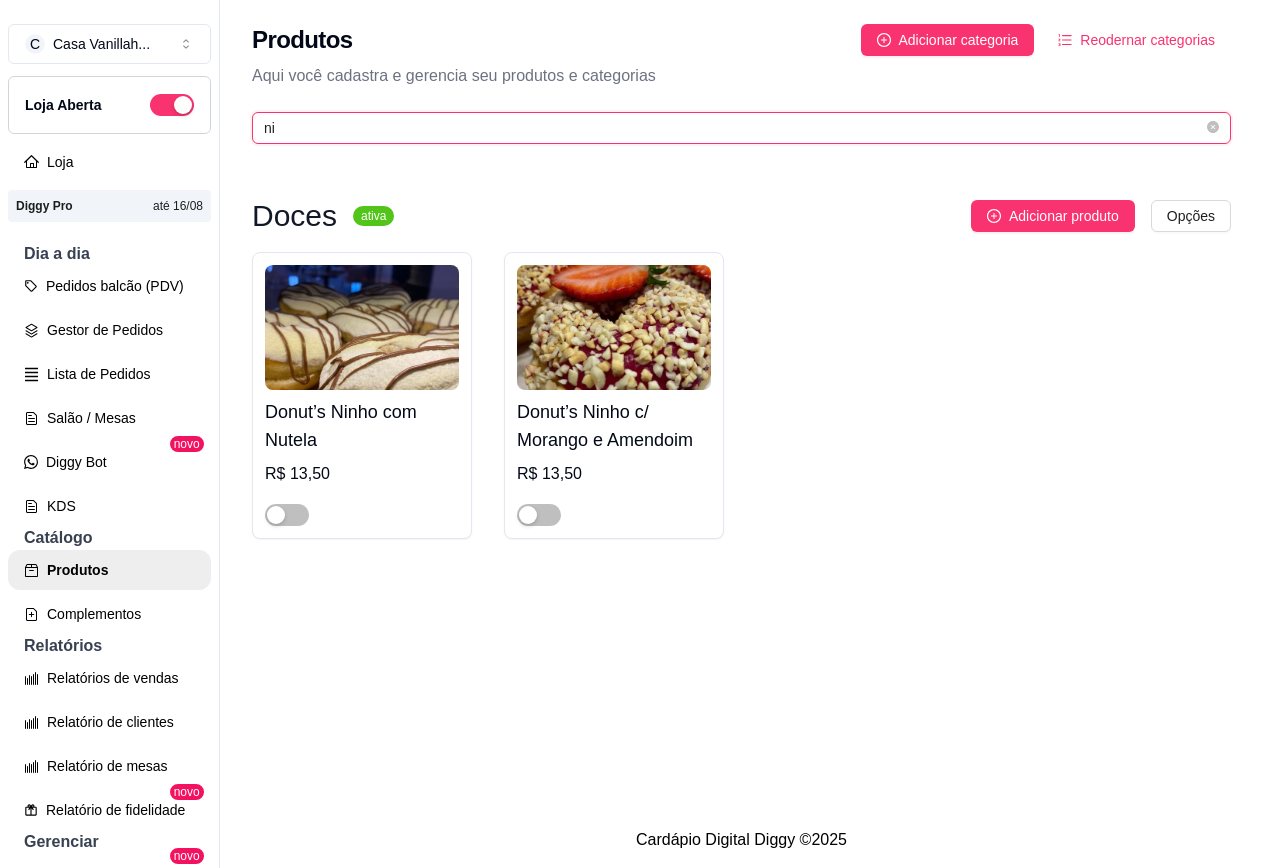 type on "n" 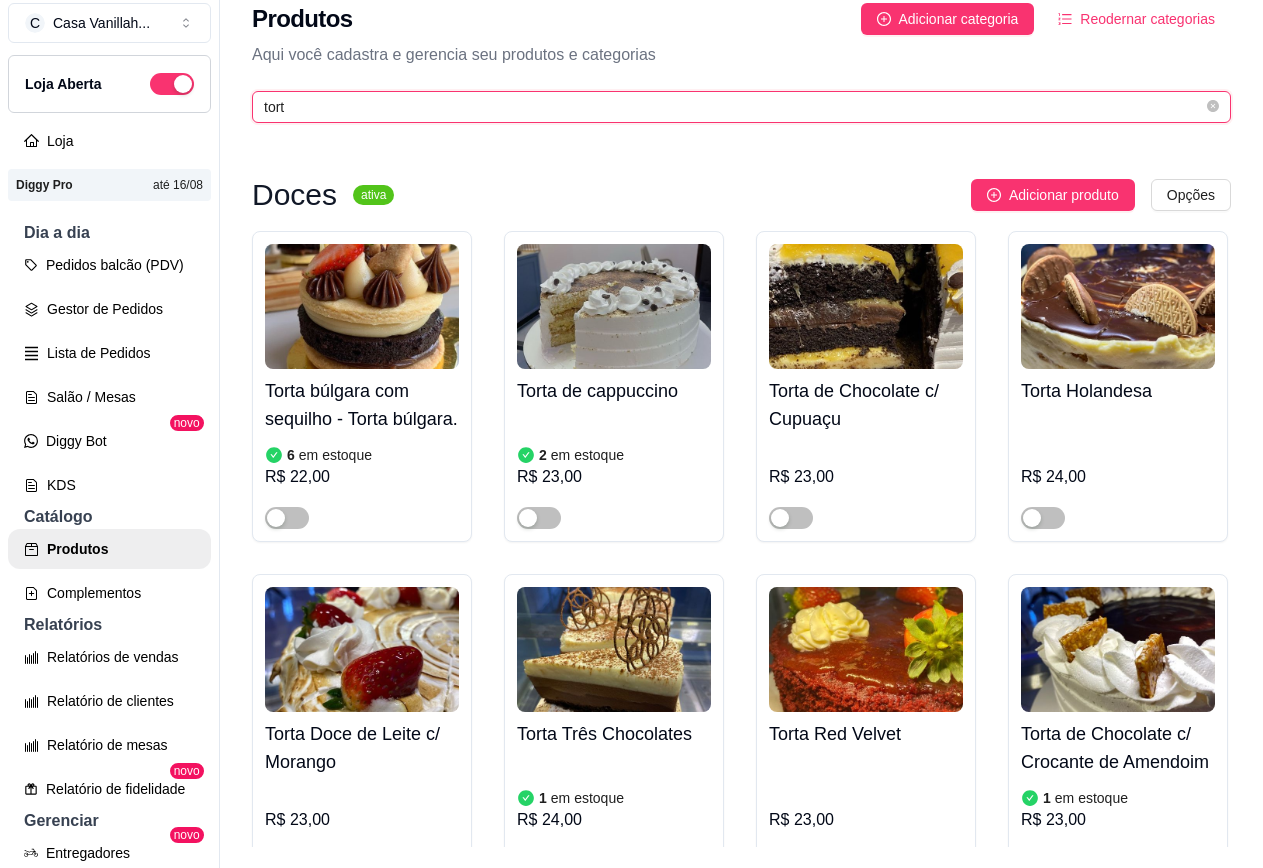 scroll, scrollTop: 32, scrollLeft: 0, axis: vertical 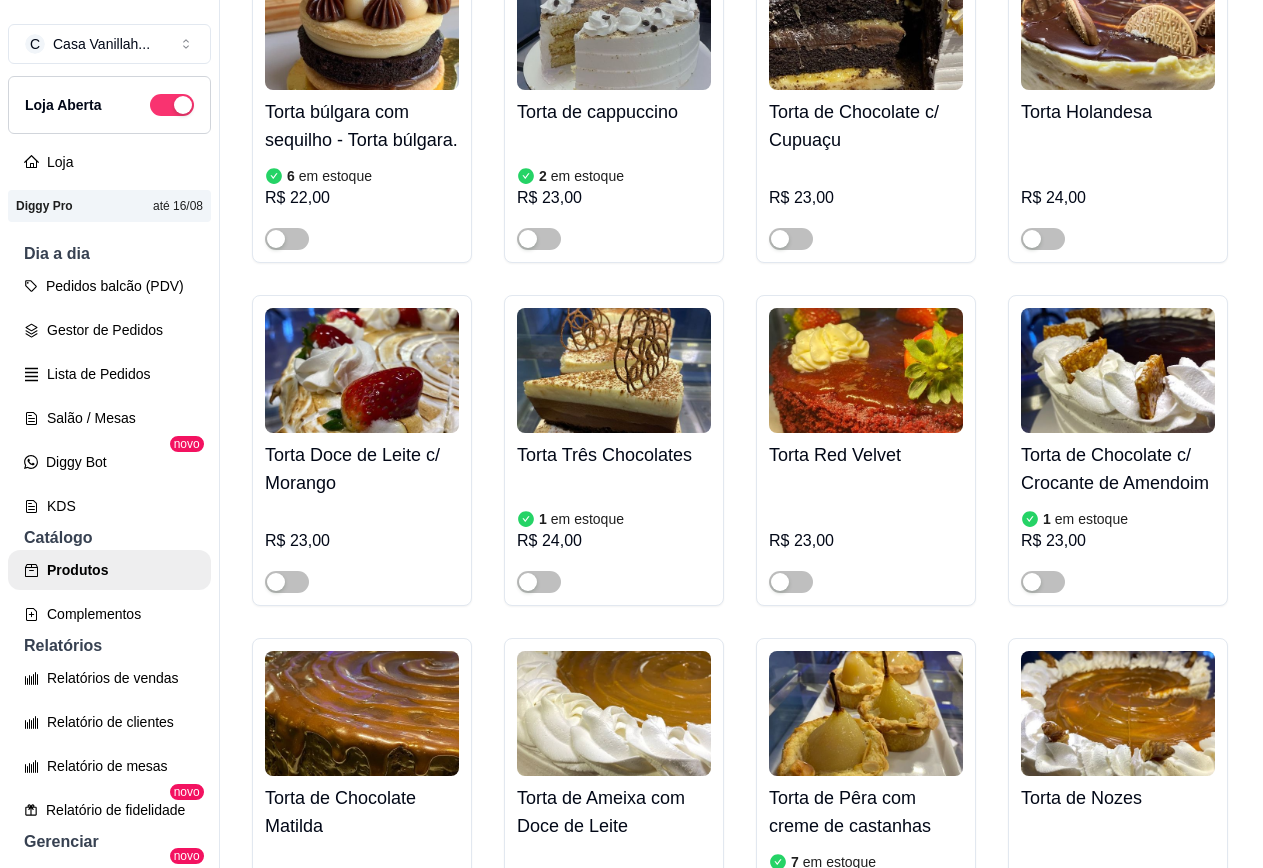 type on "tort" 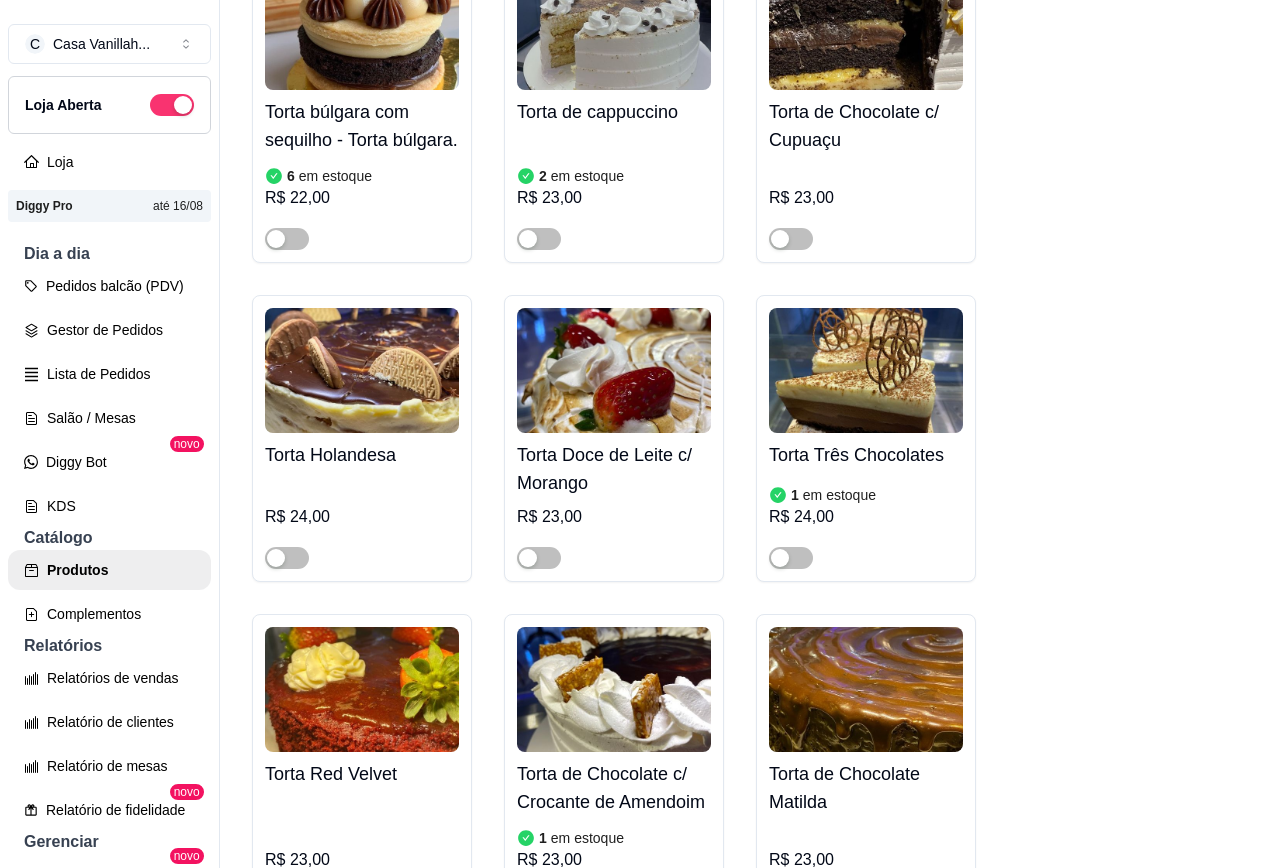 type 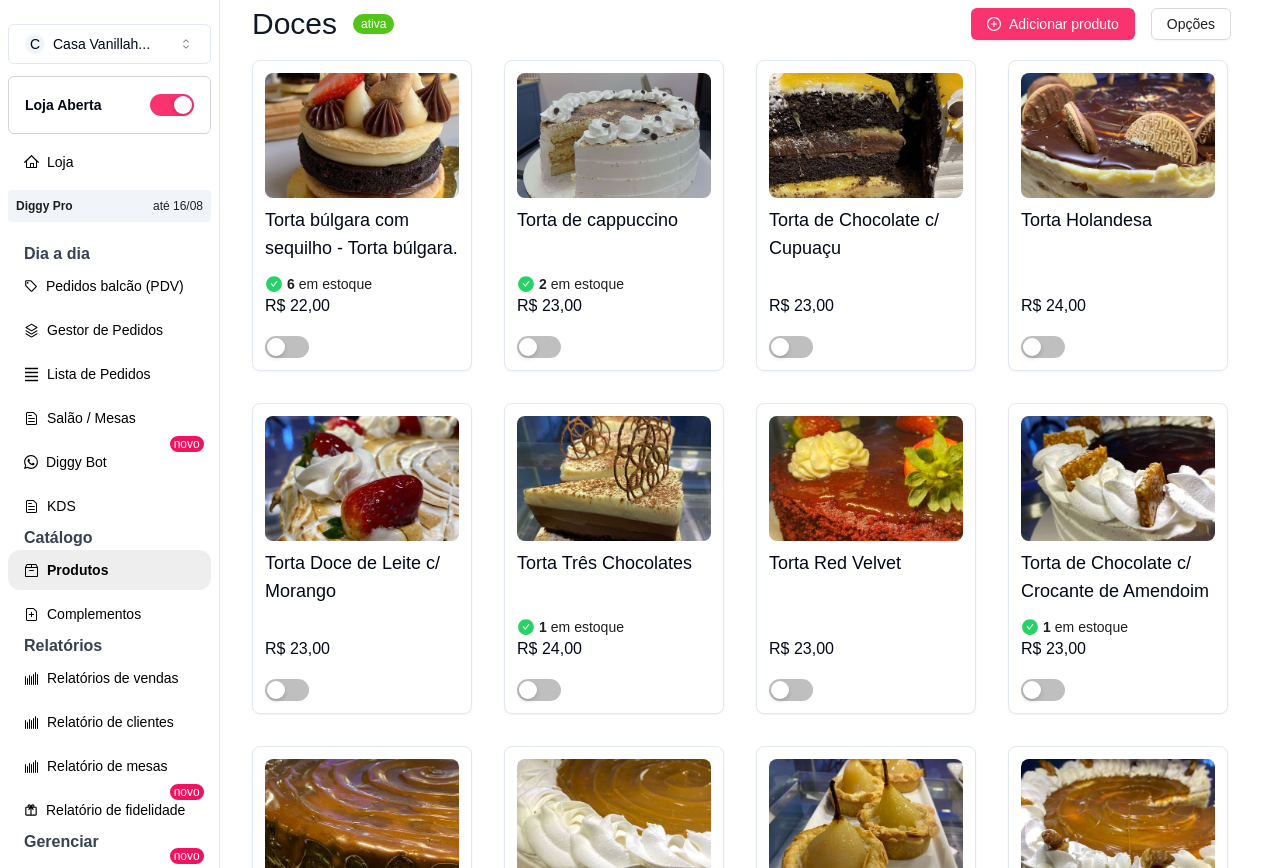 scroll, scrollTop: 0, scrollLeft: 0, axis: both 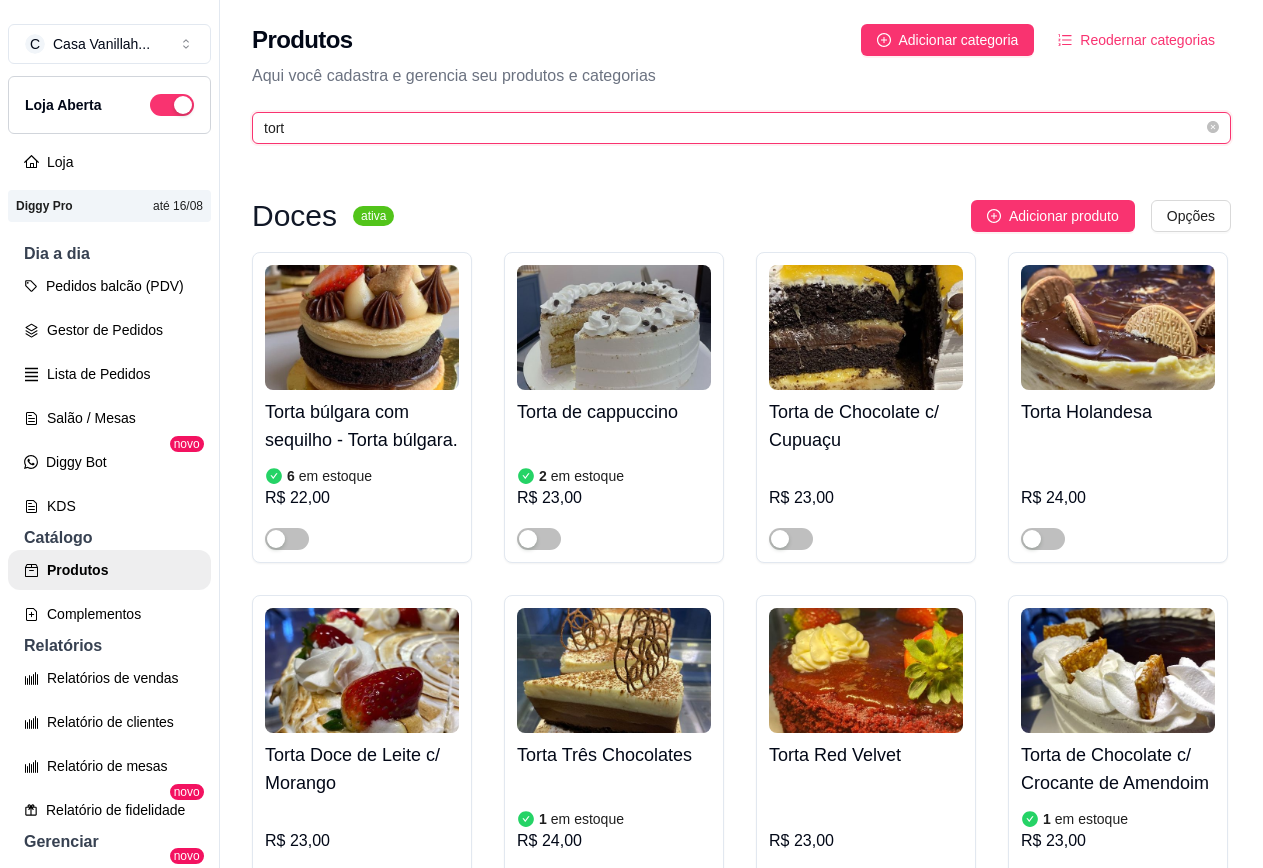 click on "tort" at bounding box center [733, 128] 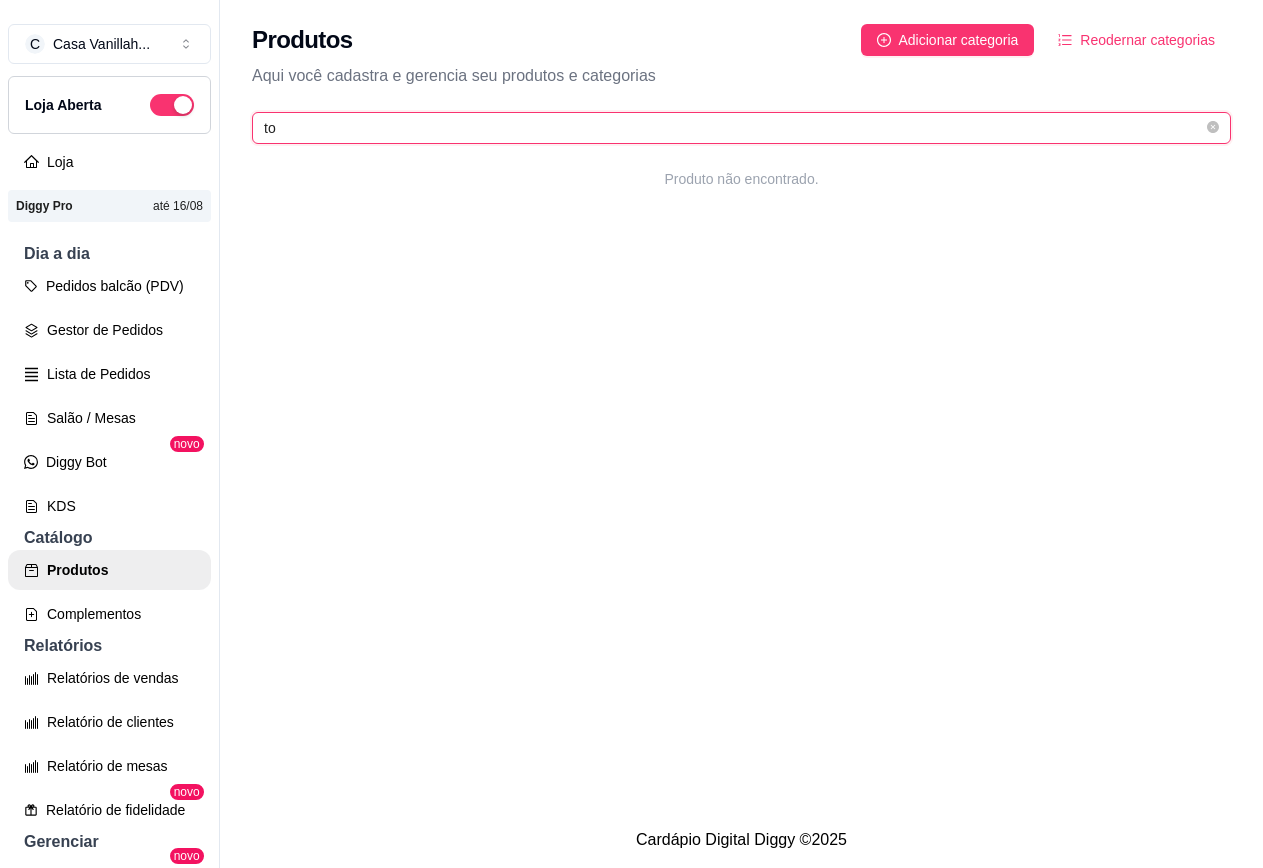 type on "t" 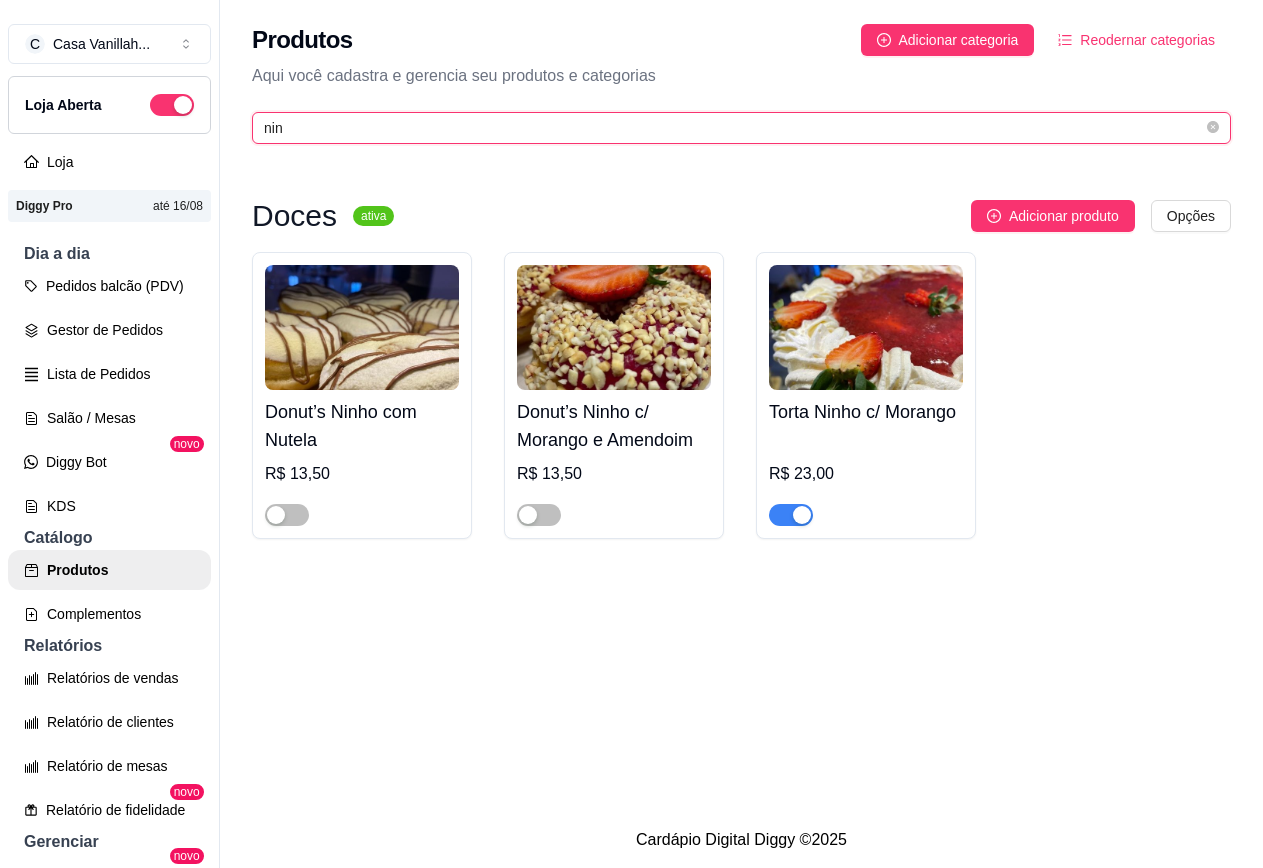 click on "nin" at bounding box center [733, 128] 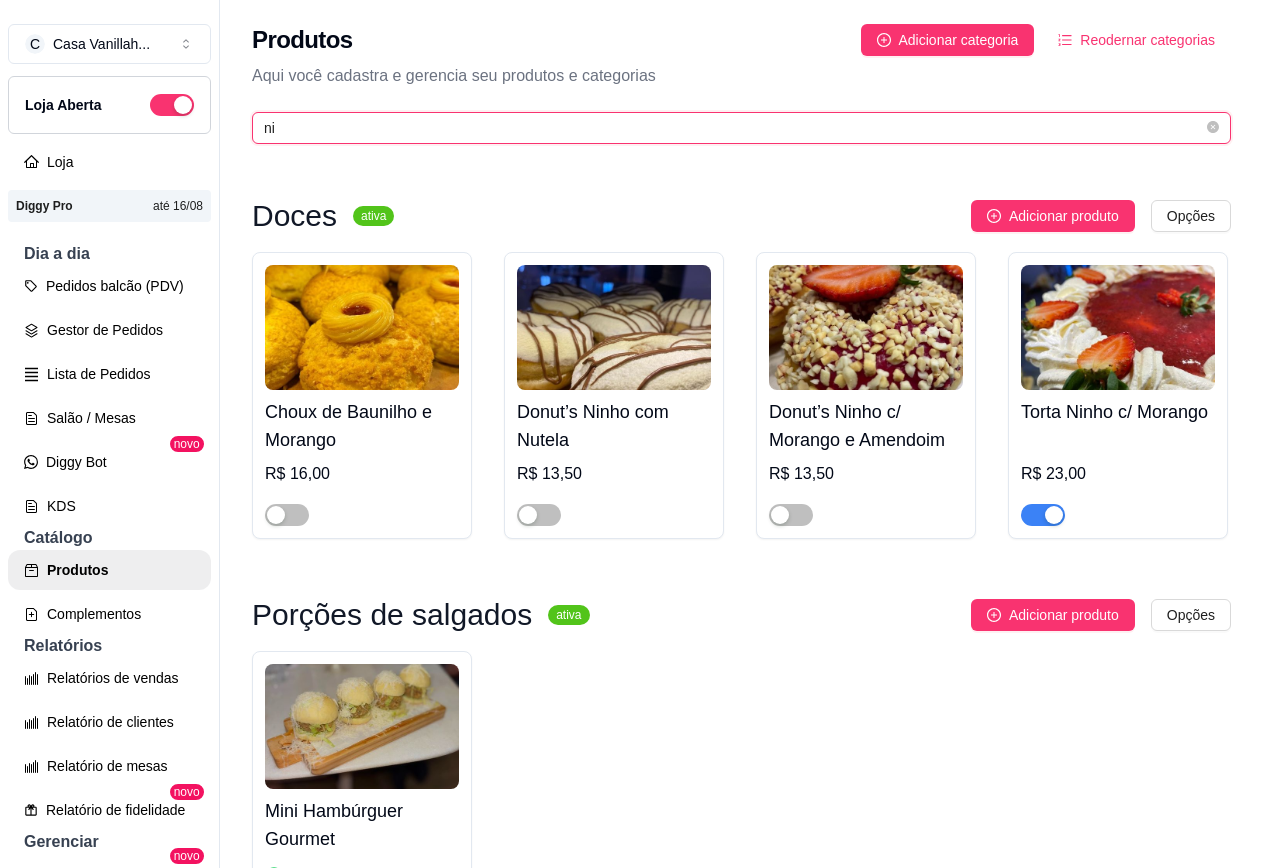 type on "n" 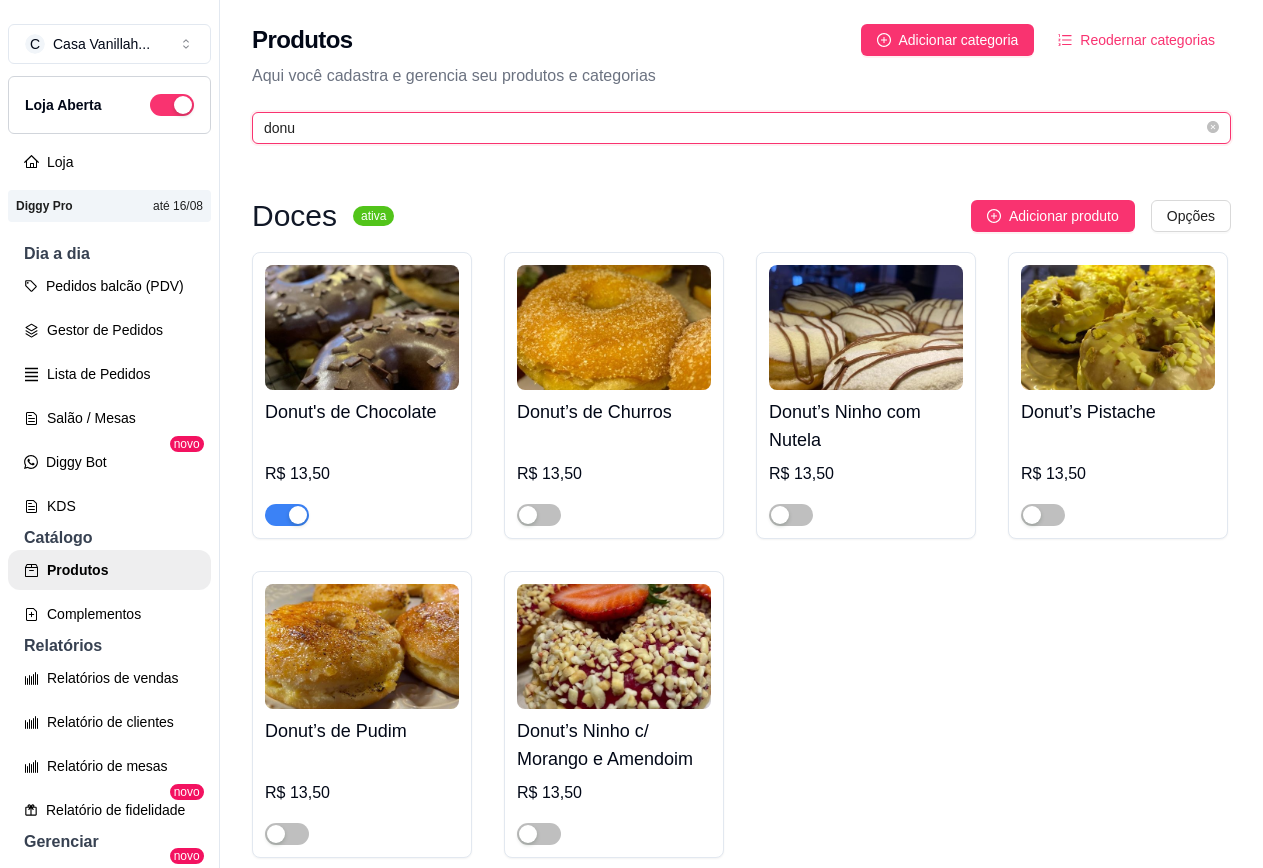click on "donu" at bounding box center [733, 128] 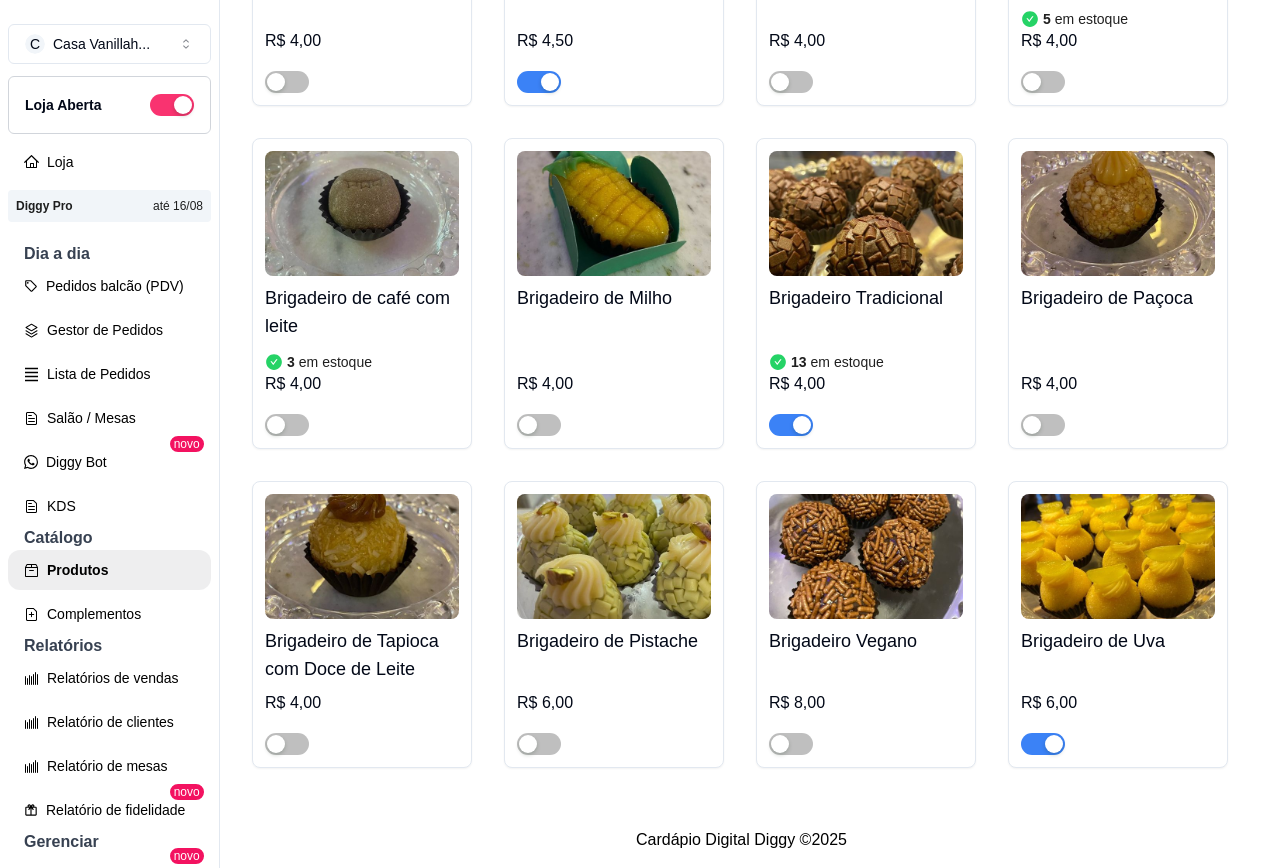 scroll, scrollTop: 745, scrollLeft: 0, axis: vertical 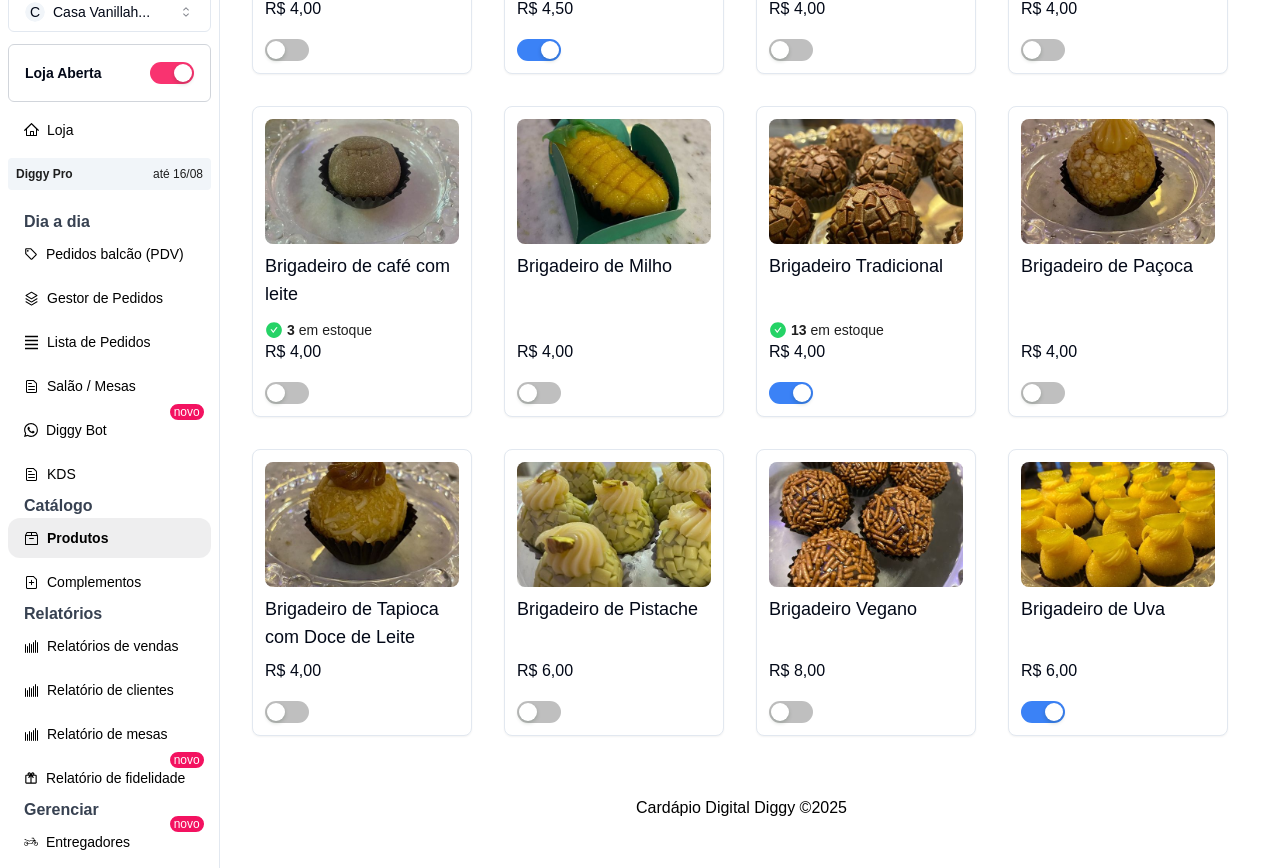 type on "brig" 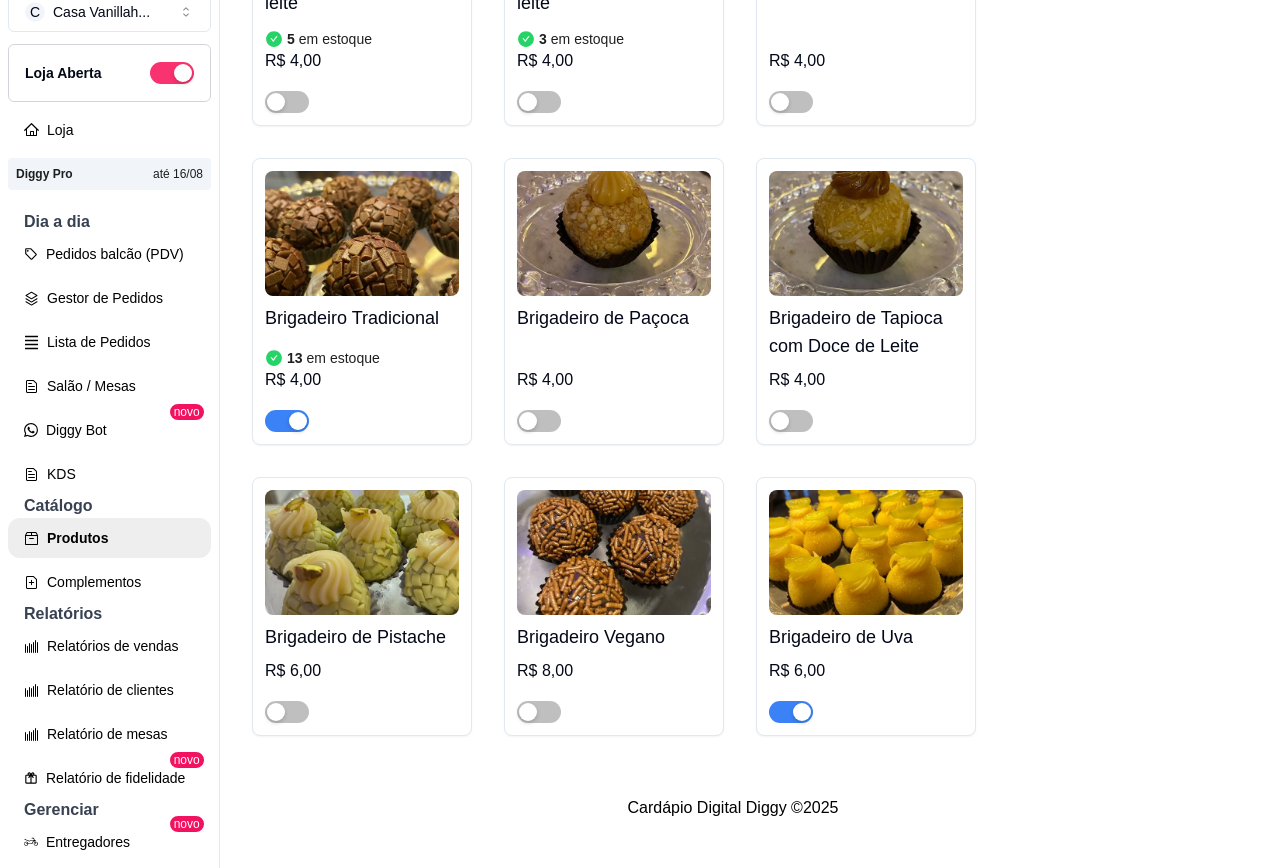 type 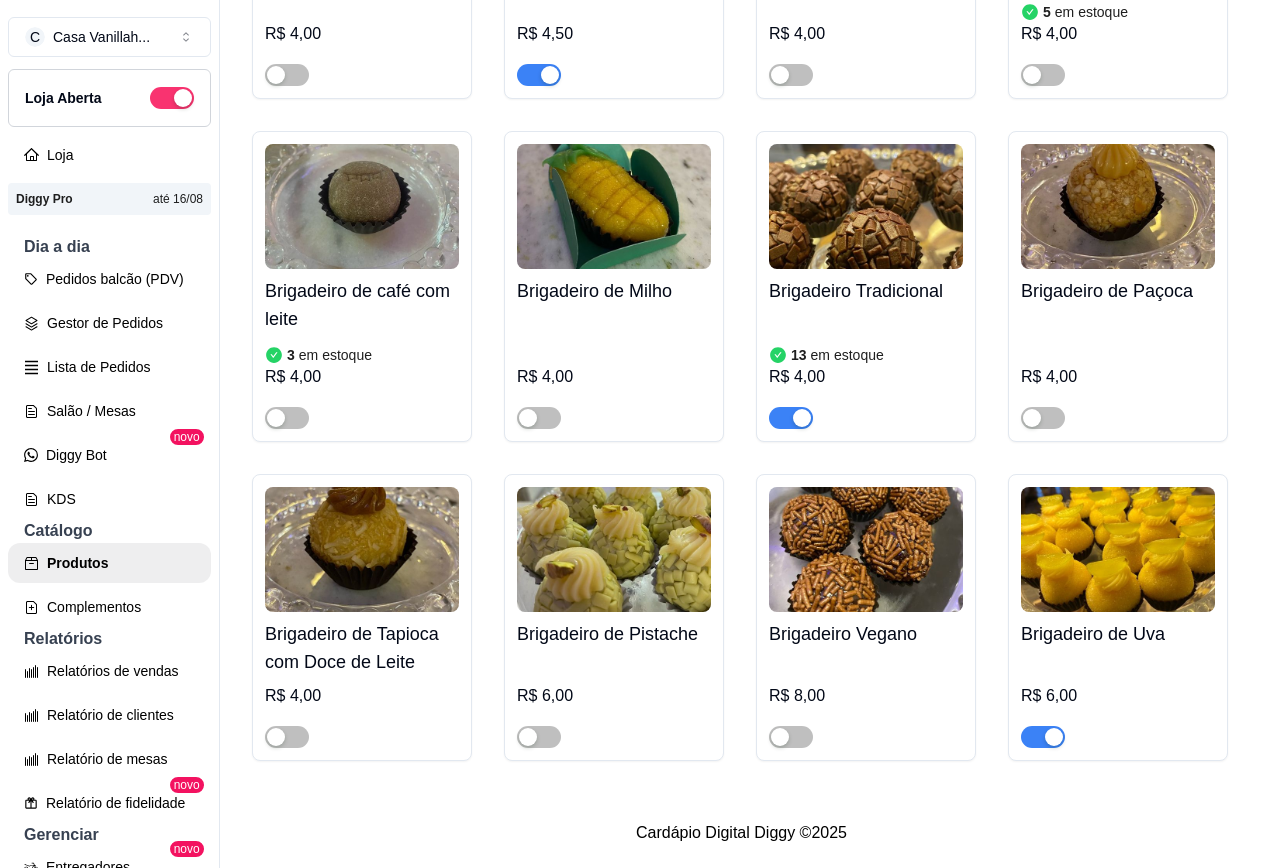 scroll, scrollTop: 0, scrollLeft: 0, axis: both 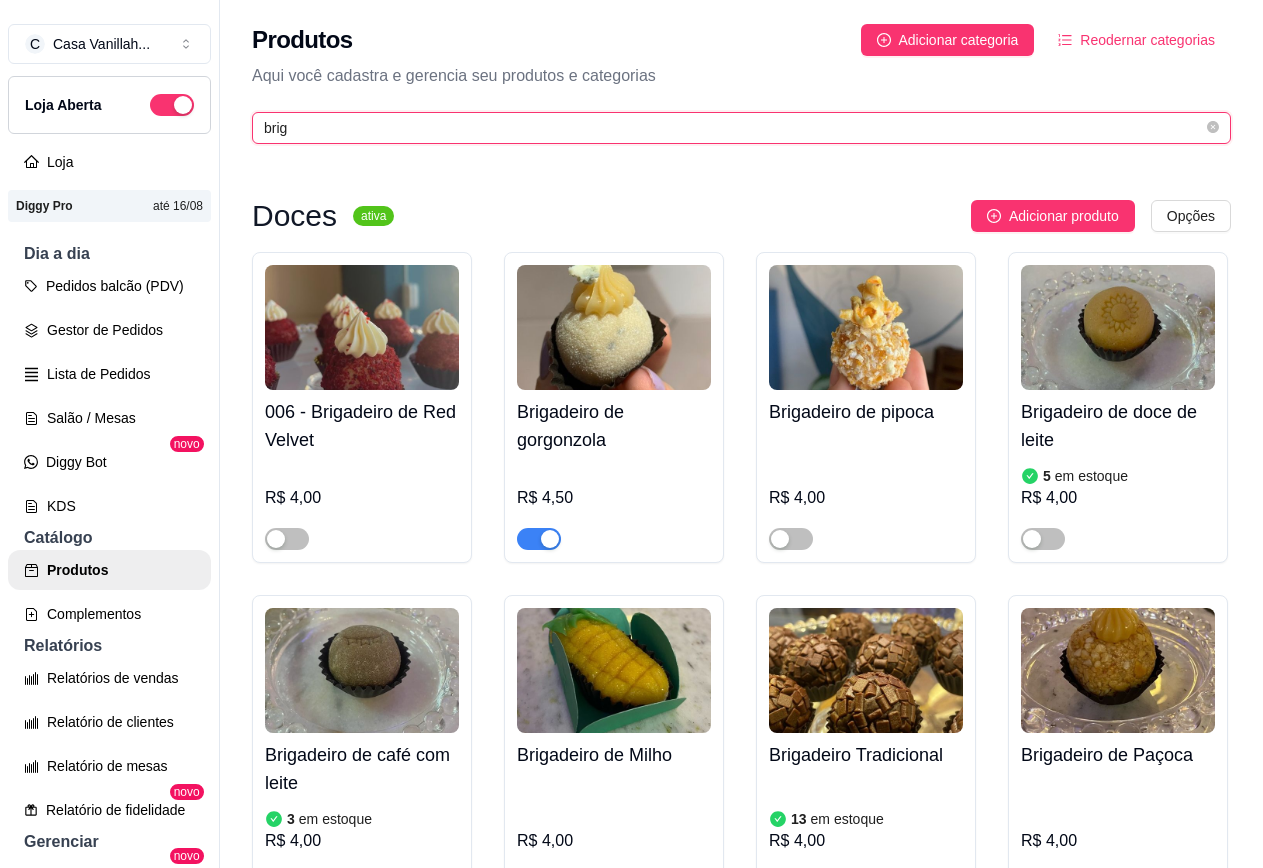 click on "brig" at bounding box center (733, 128) 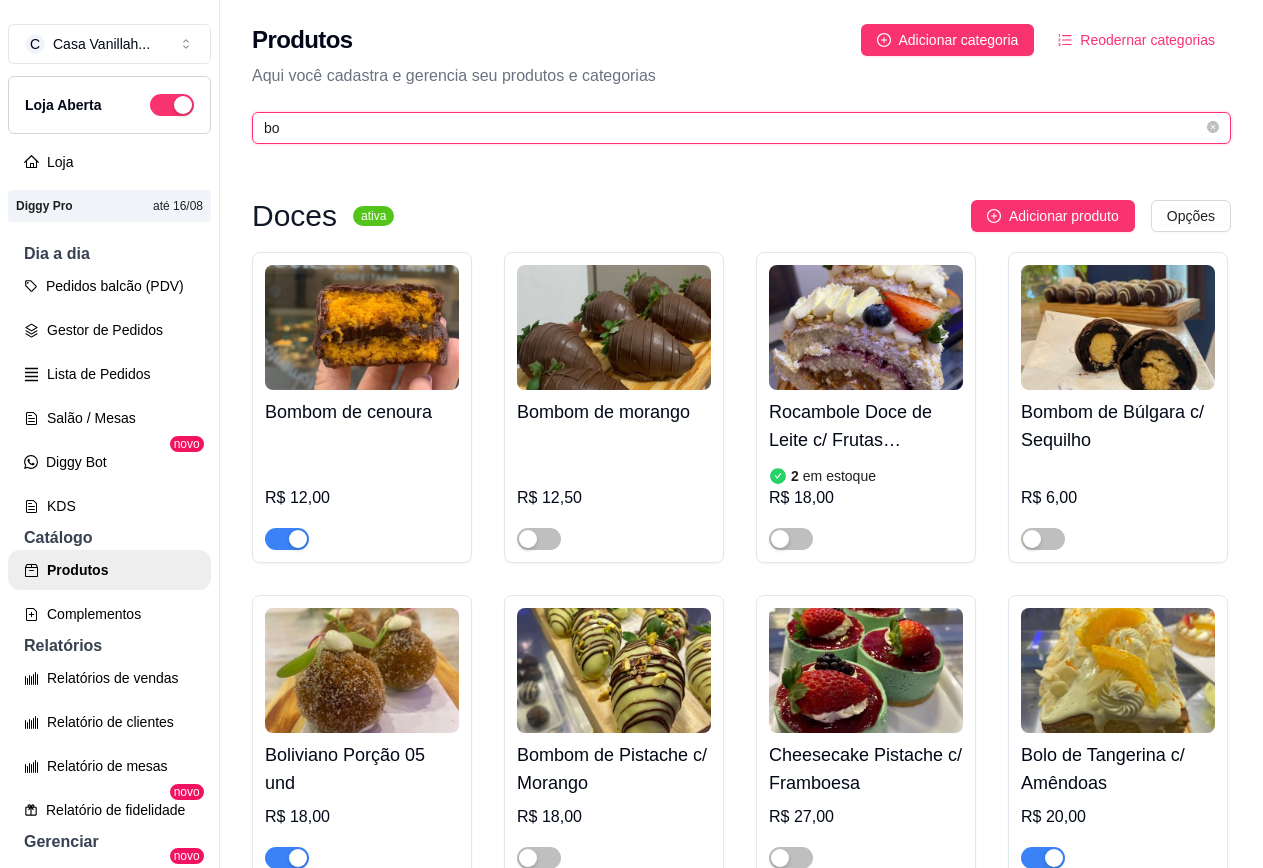 type on "b" 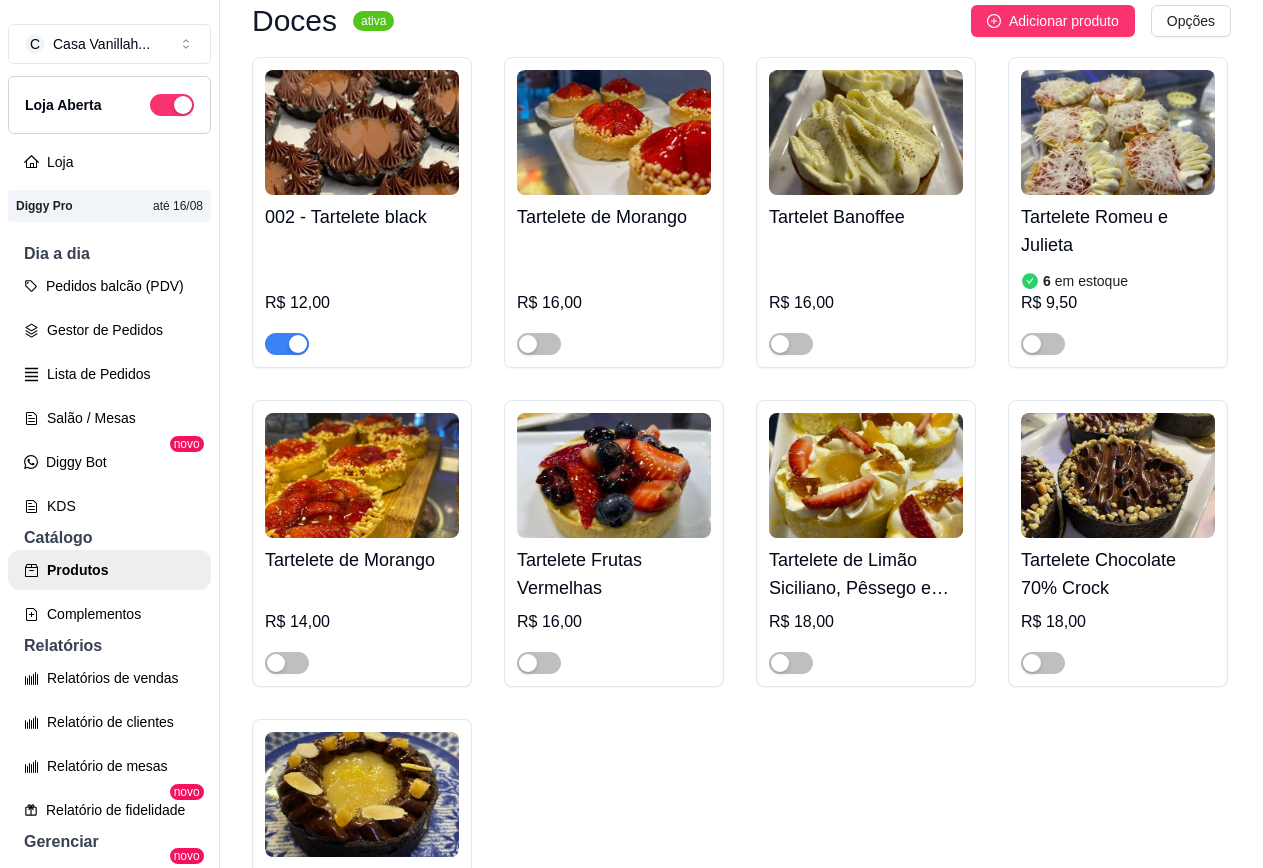 scroll, scrollTop: 200, scrollLeft: 0, axis: vertical 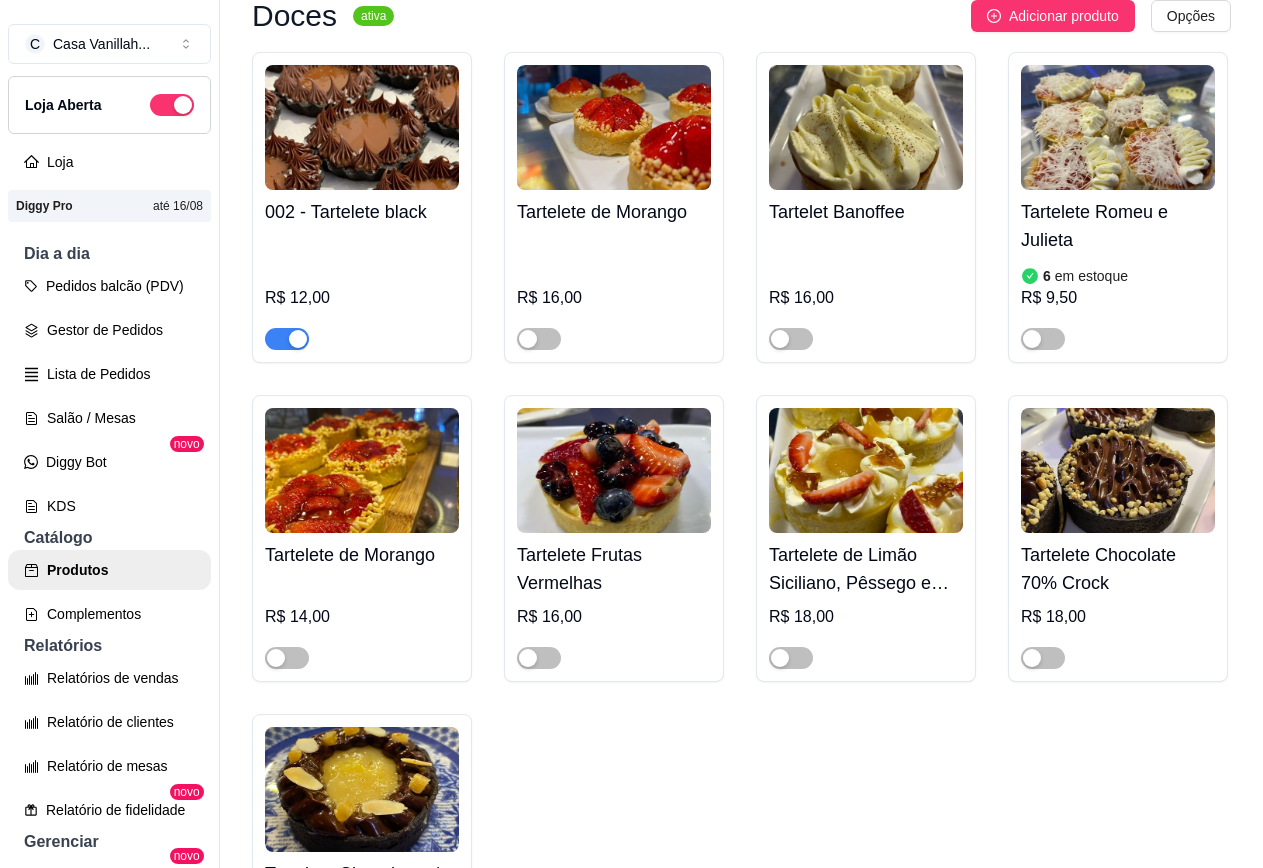 click at bounding box center [298, 339] 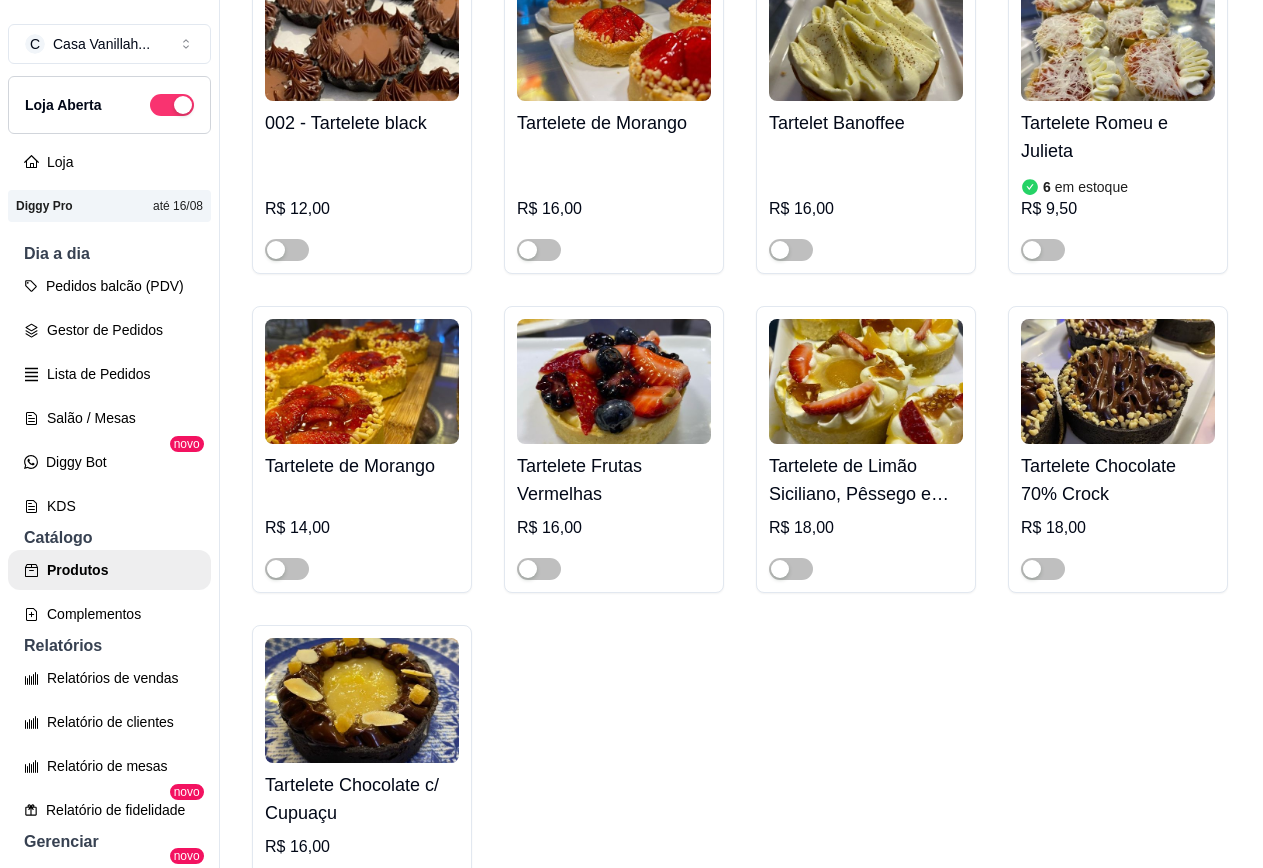 scroll, scrollTop: 0, scrollLeft: 0, axis: both 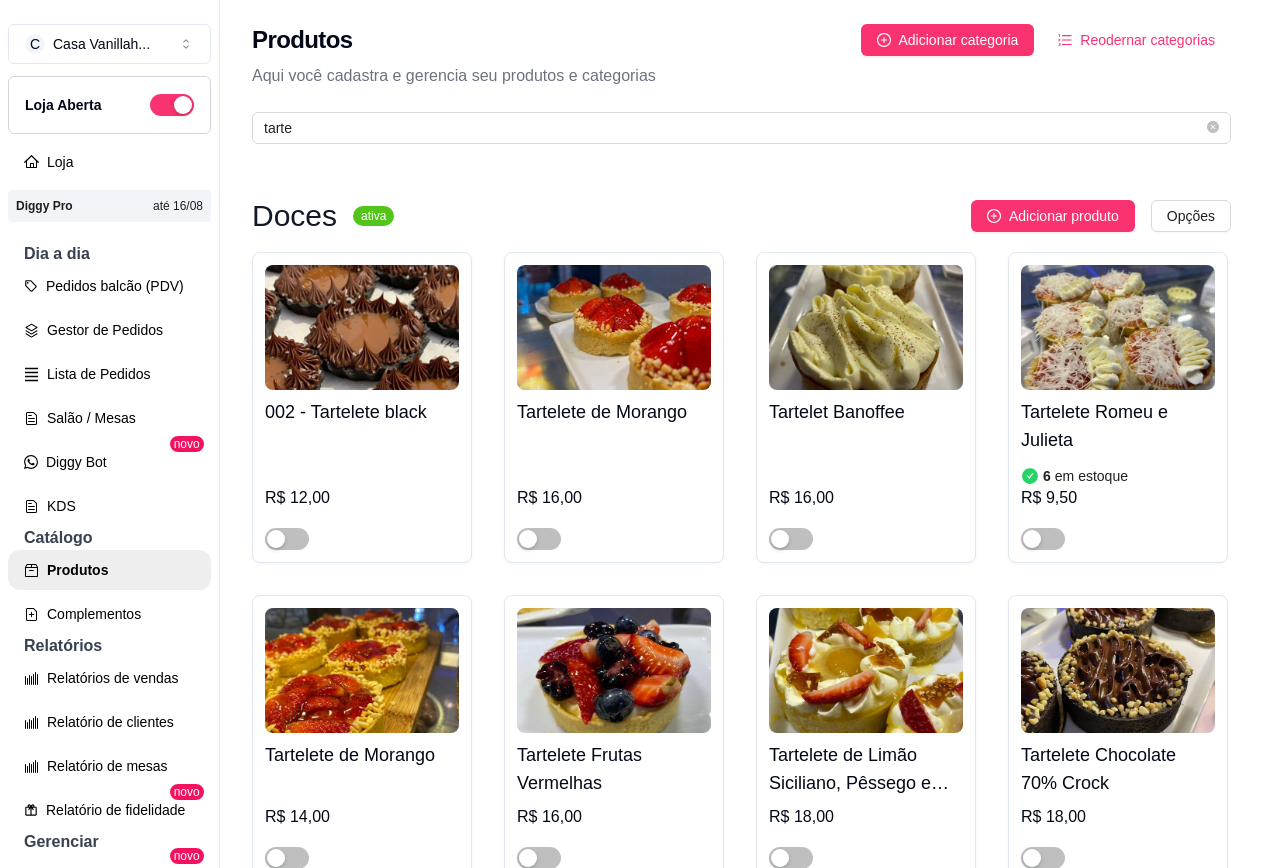 drag, startPoint x: 622, startPoint y: 101, endPoint x: 585, endPoint y: 177, distance: 84.5281 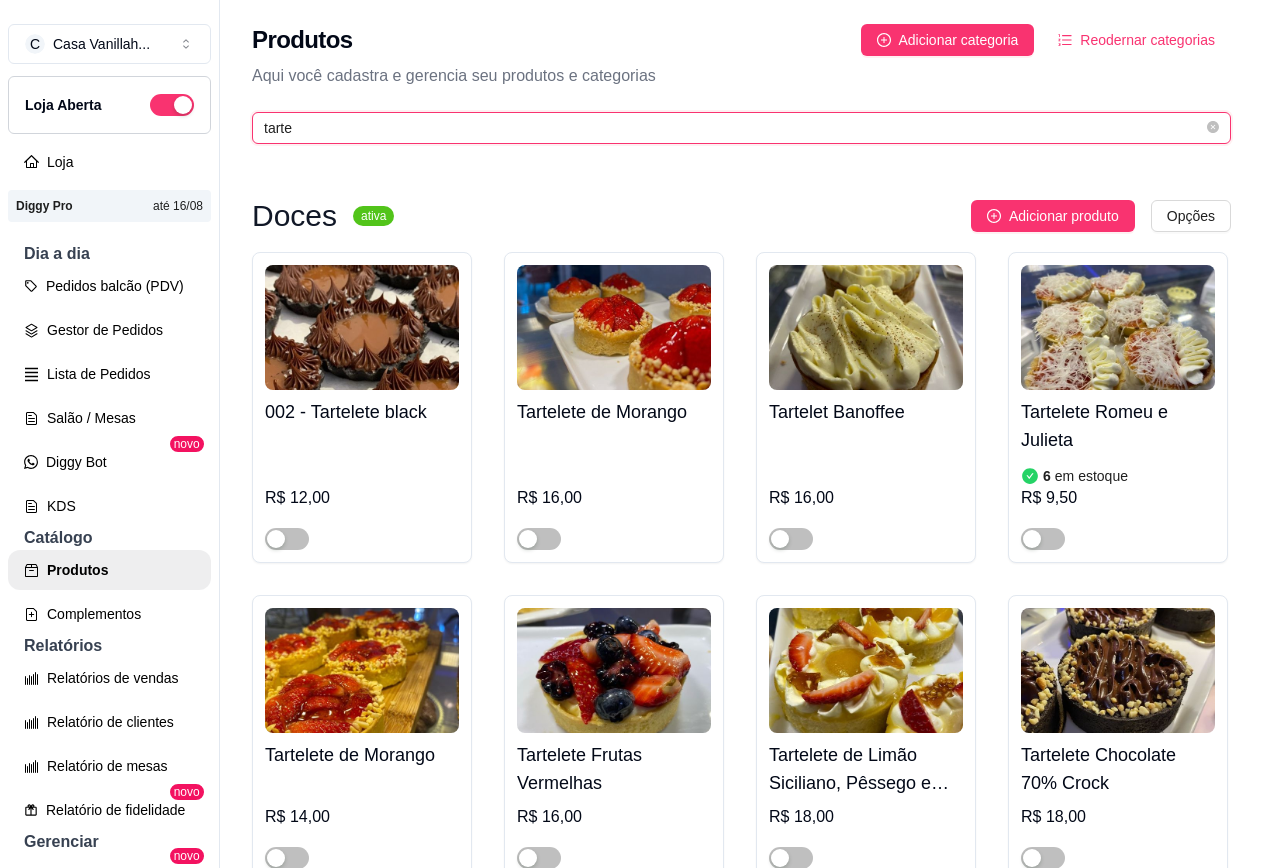 click on "tarte" at bounding box center (733, 128) 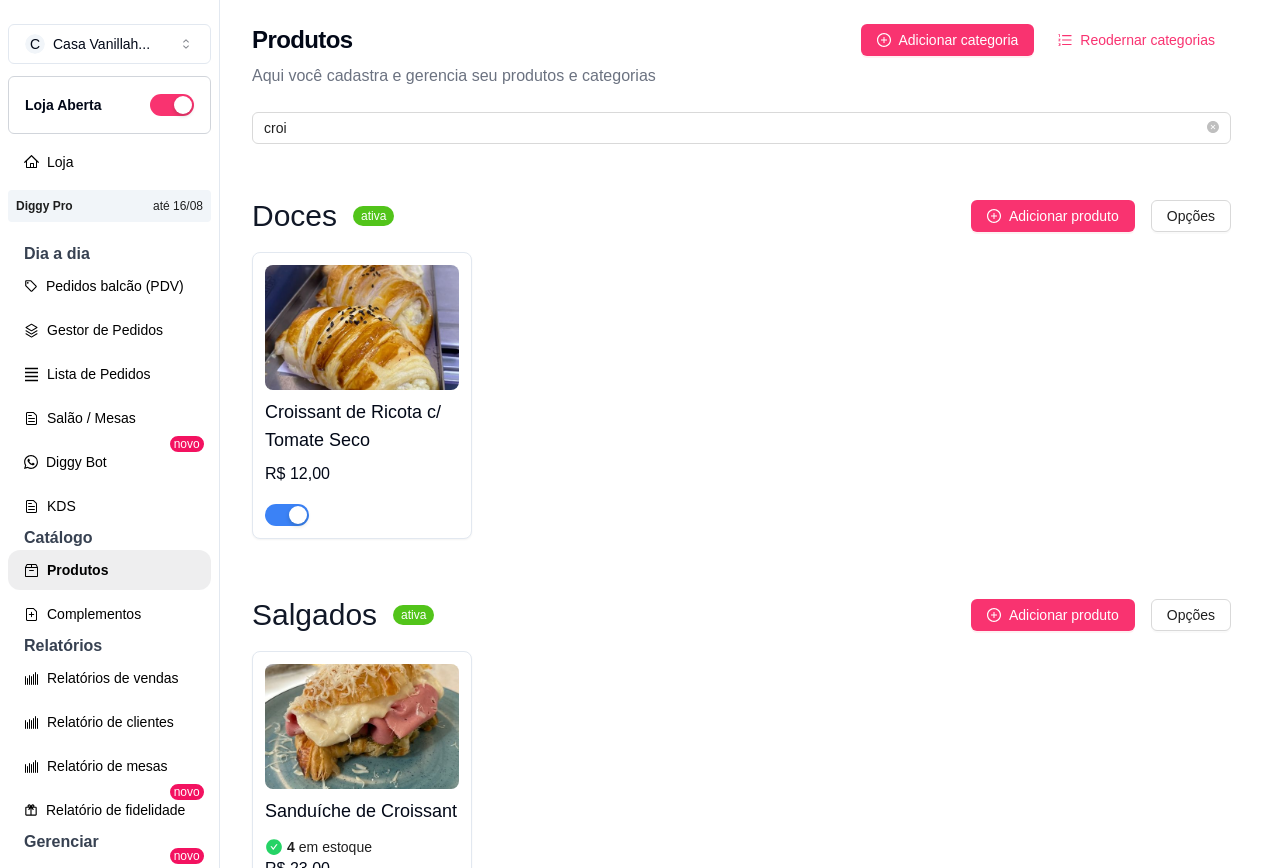 click at bounding box center (298, 515) 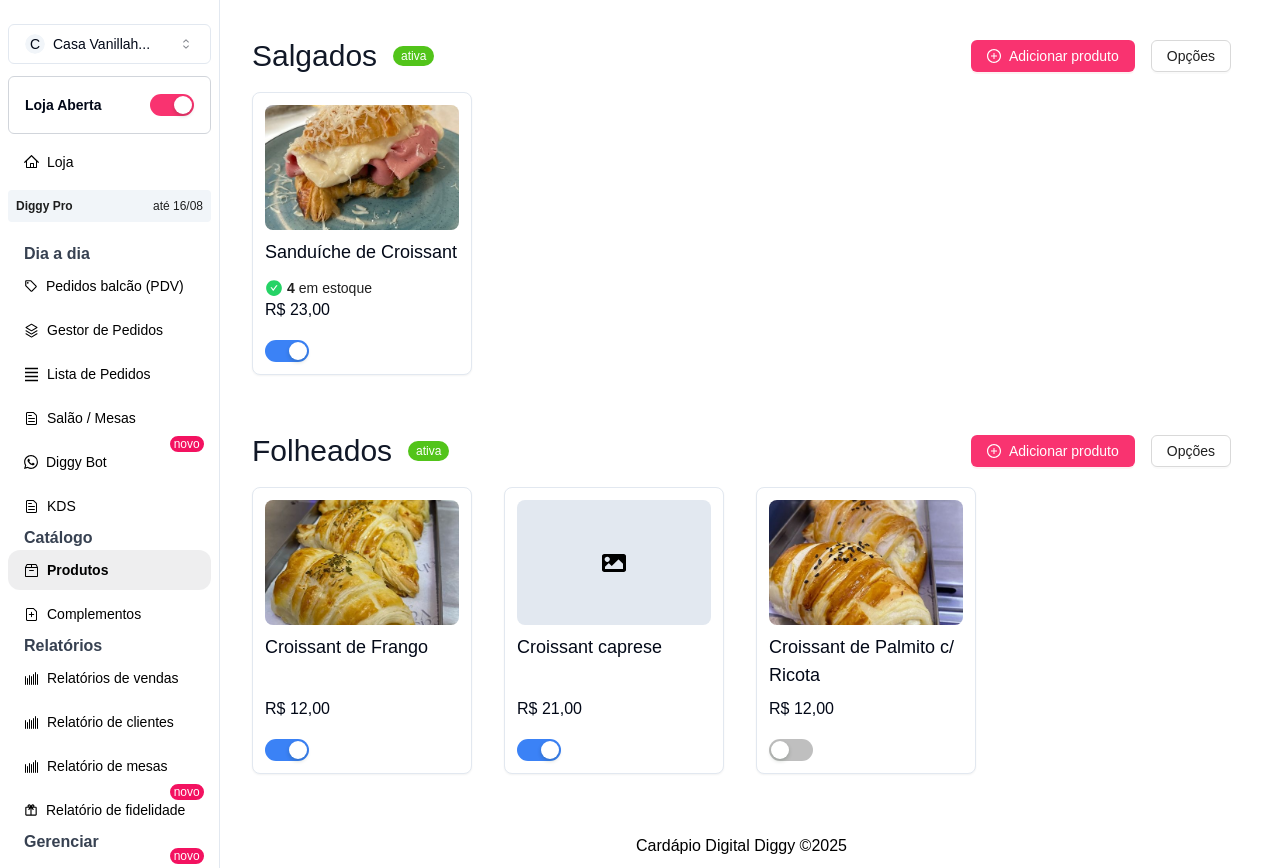 scroll, scrollTop: 585, scrollLeft: 0, axis: vertical 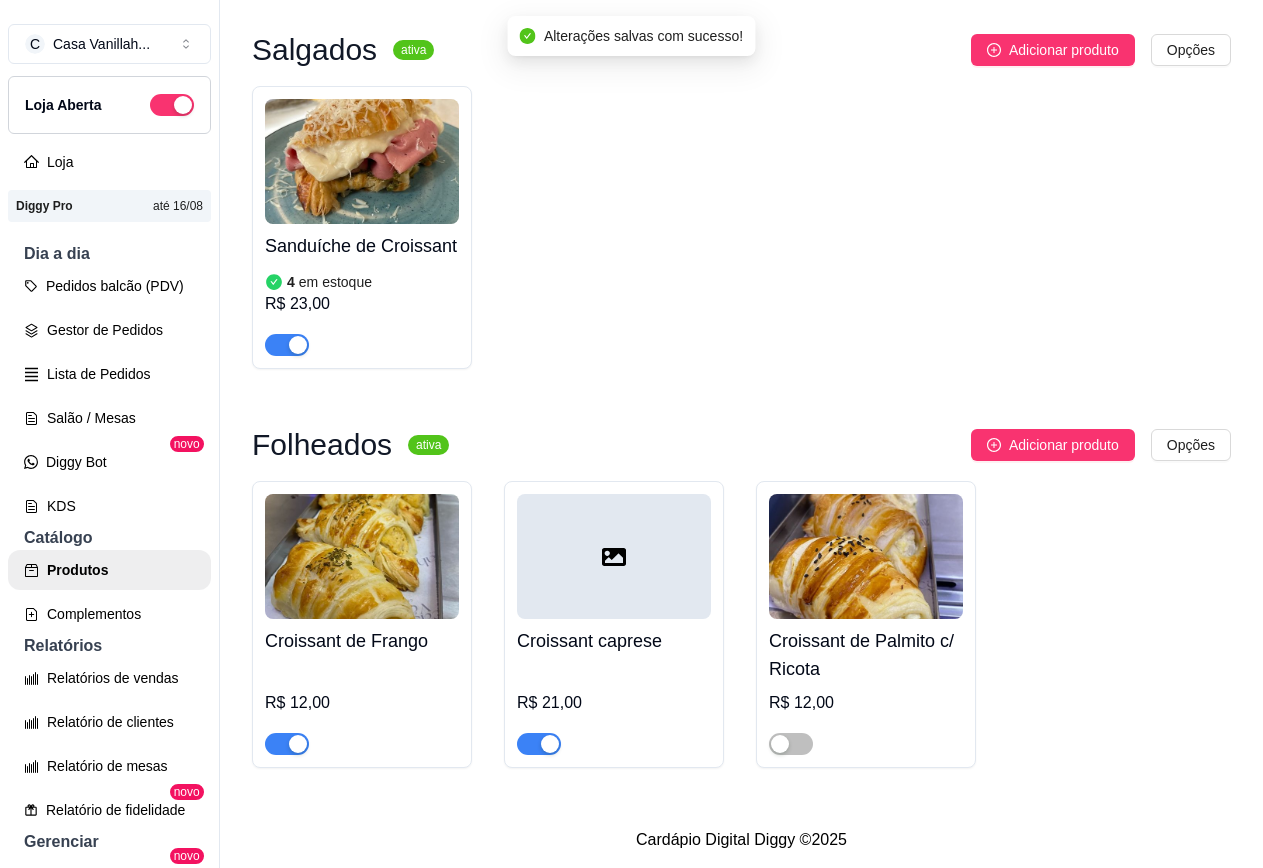 click at bounding box center [298, 744] 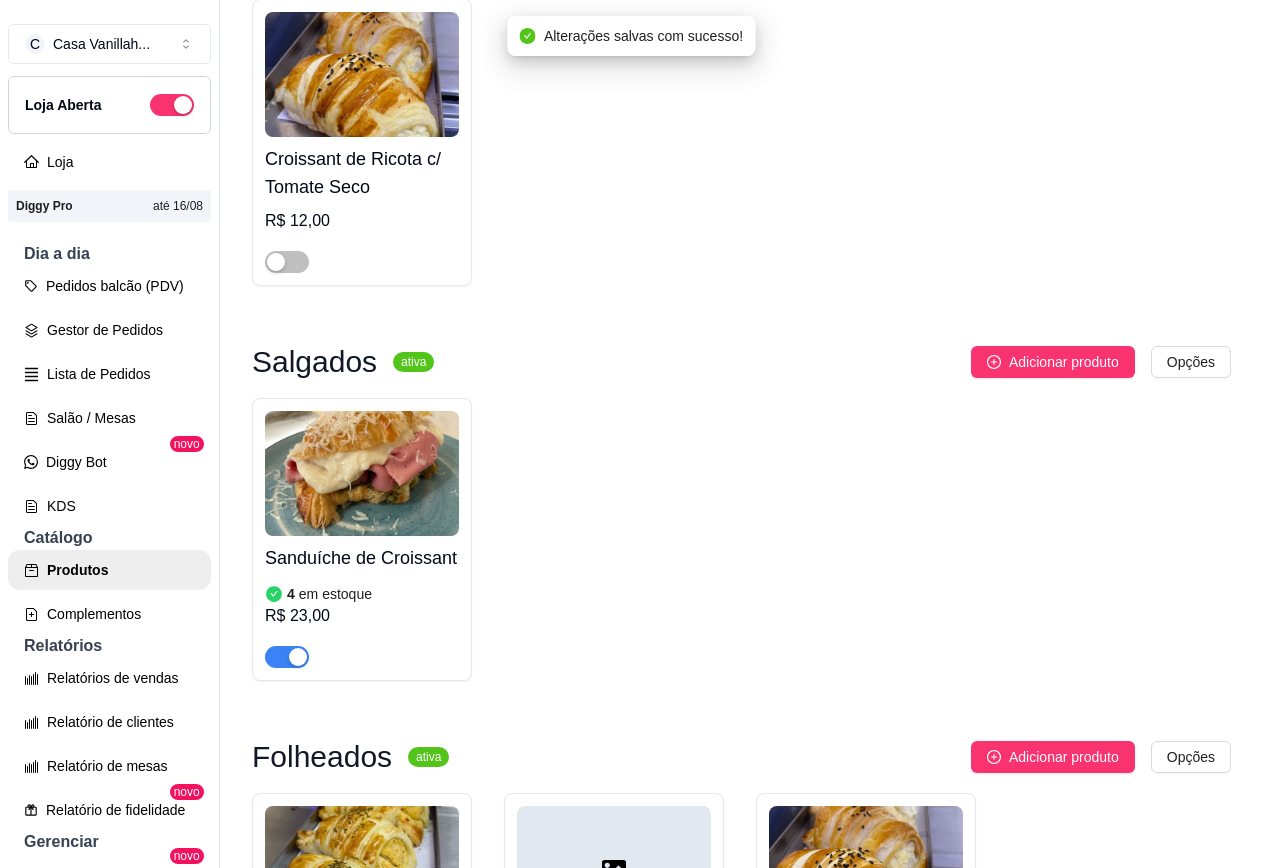 scroll, scrollTop: 0, scrollLeft: 0, axis: both 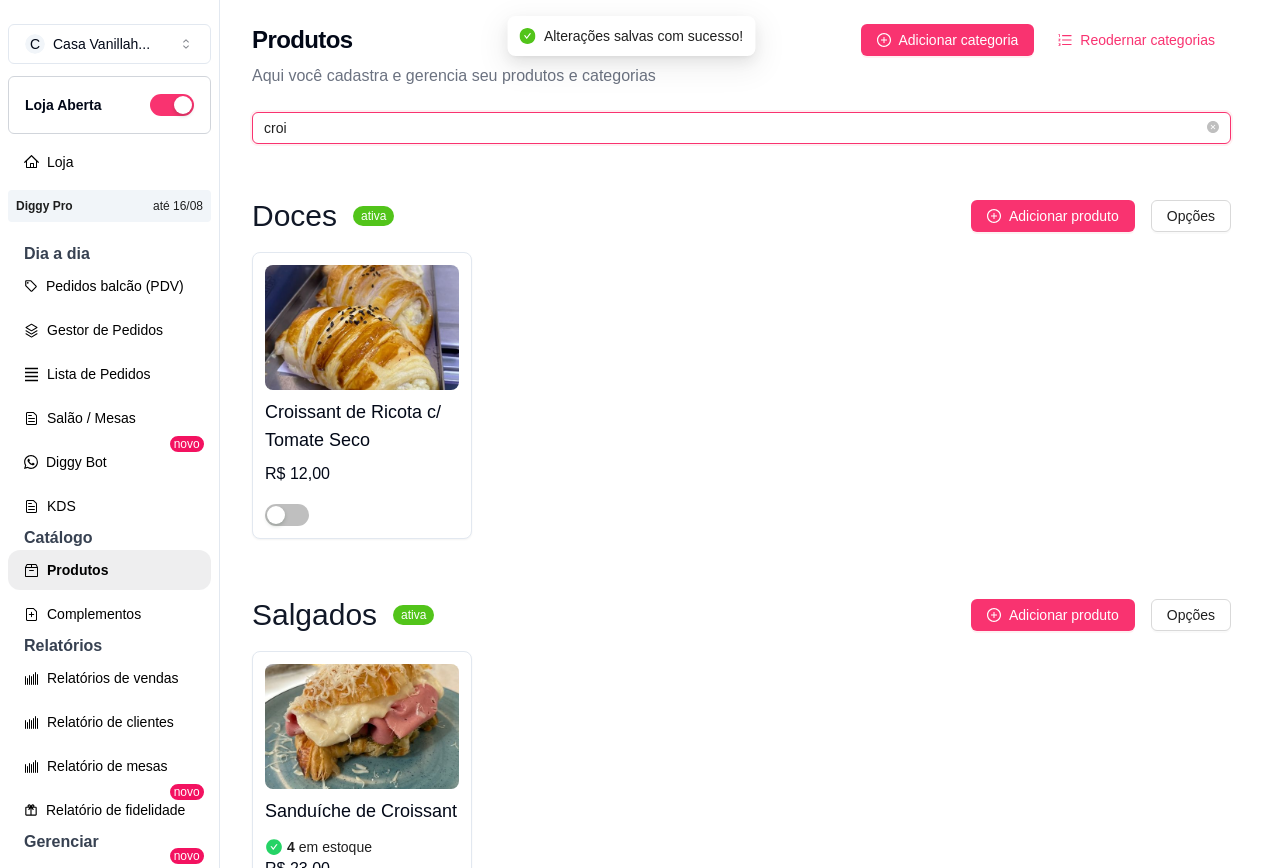 click on "croi" at bounding box center (733, 128) 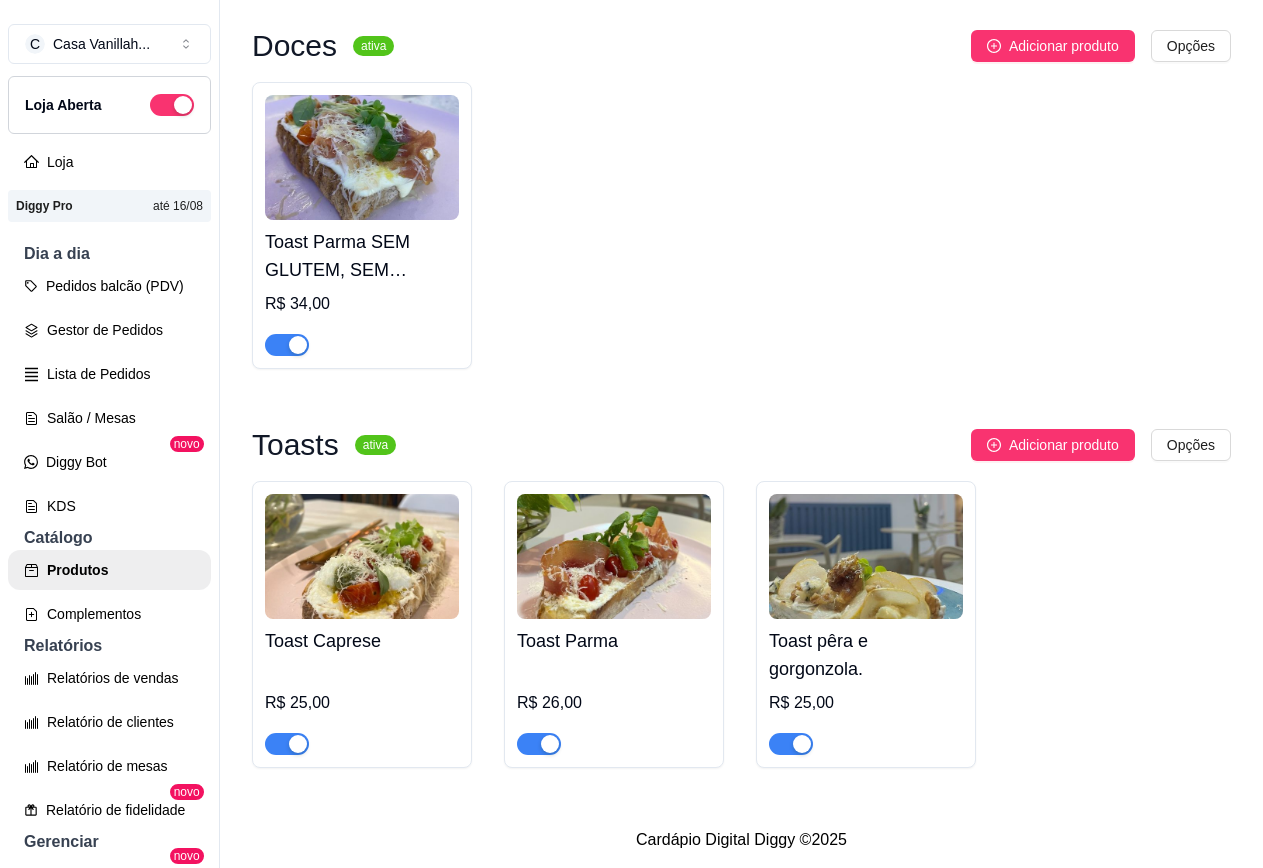scroll, scrollTop: 189, scrollLeft: 0, axis: vertical 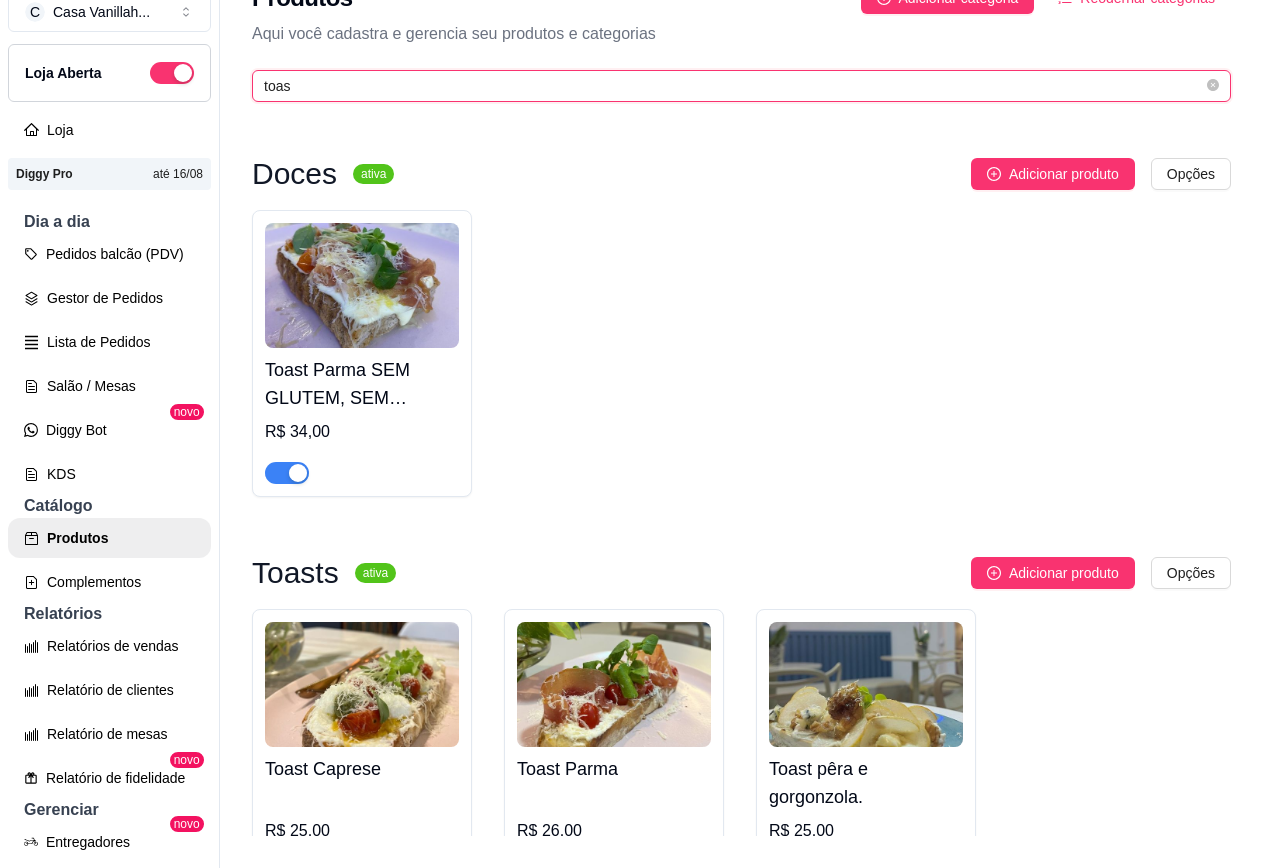click on "toas" at bounding box center [733, 86] 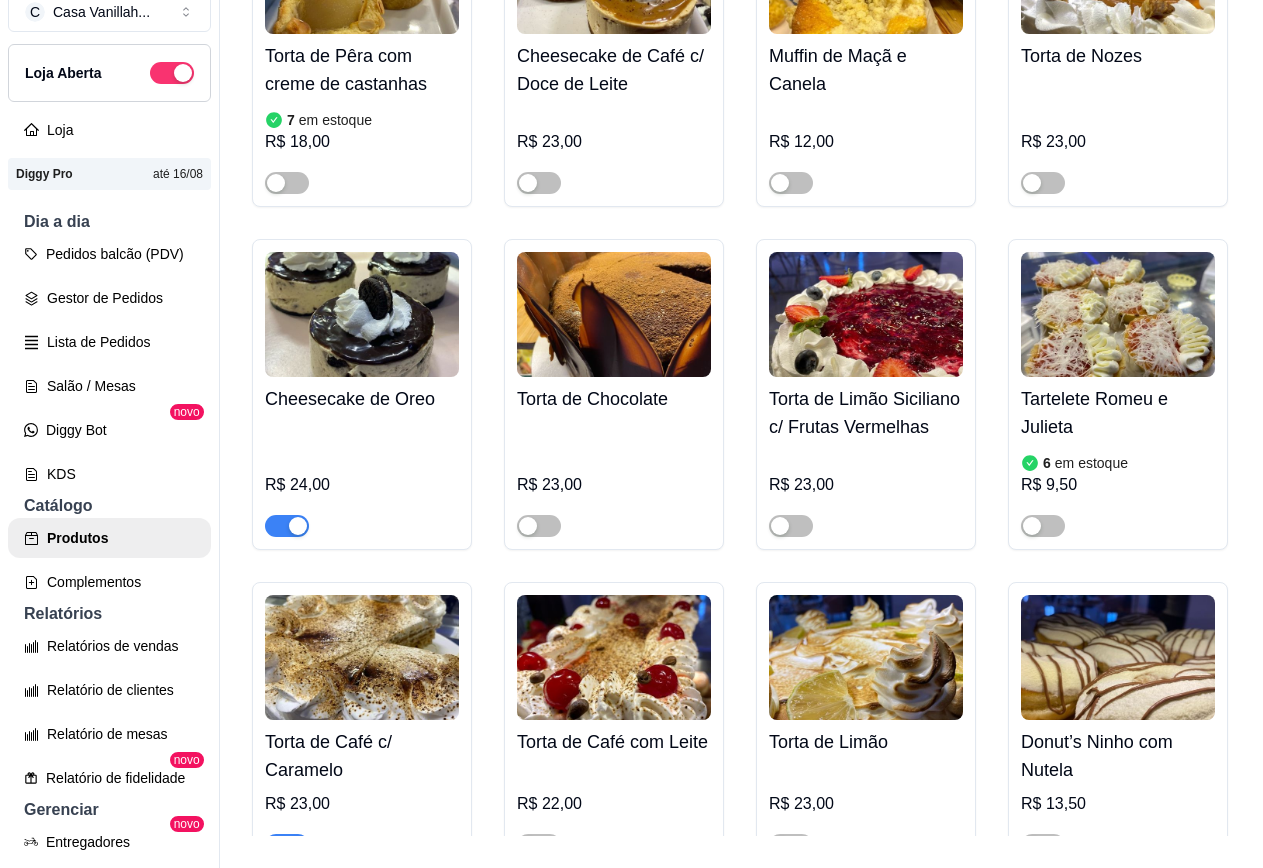 scroll, scrollTop: 3710, scrollLeft: 0, axis: vertical 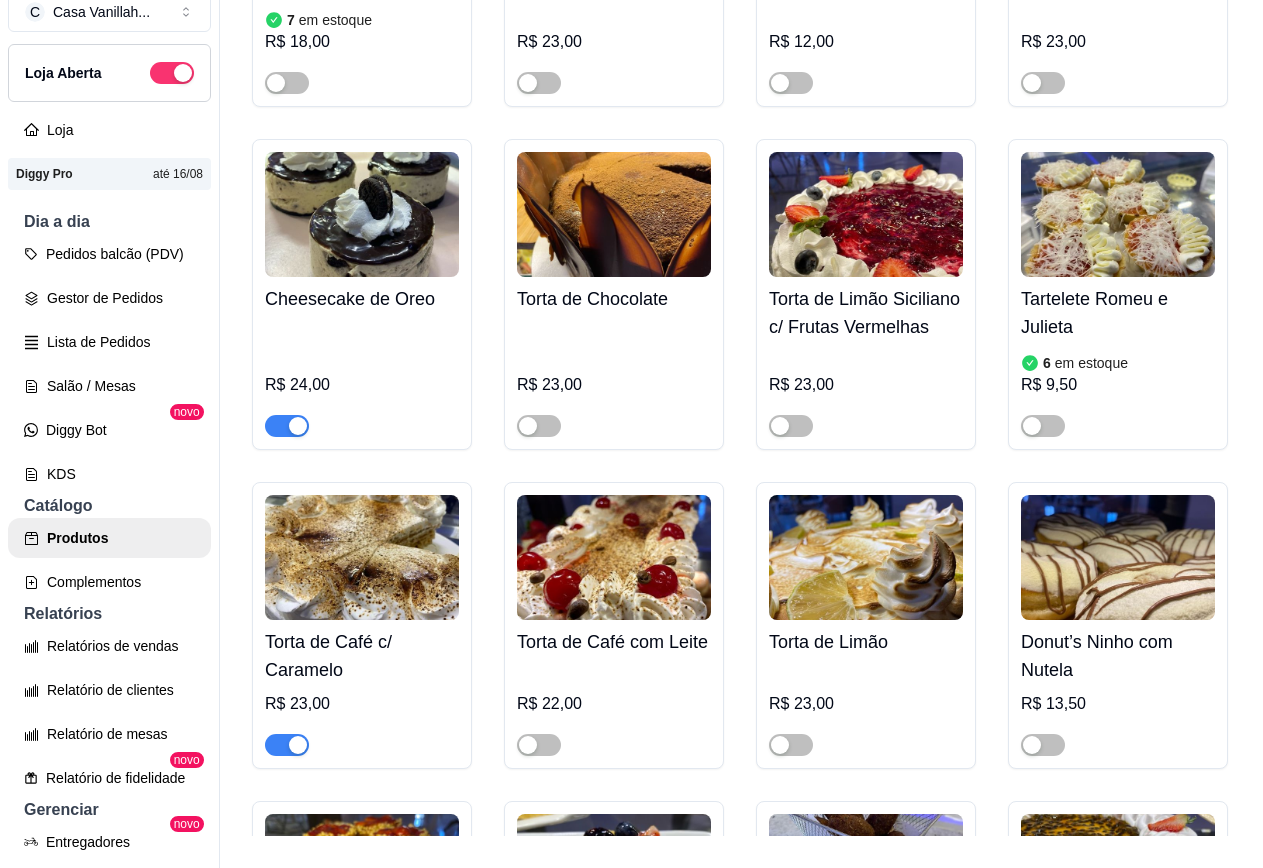 type 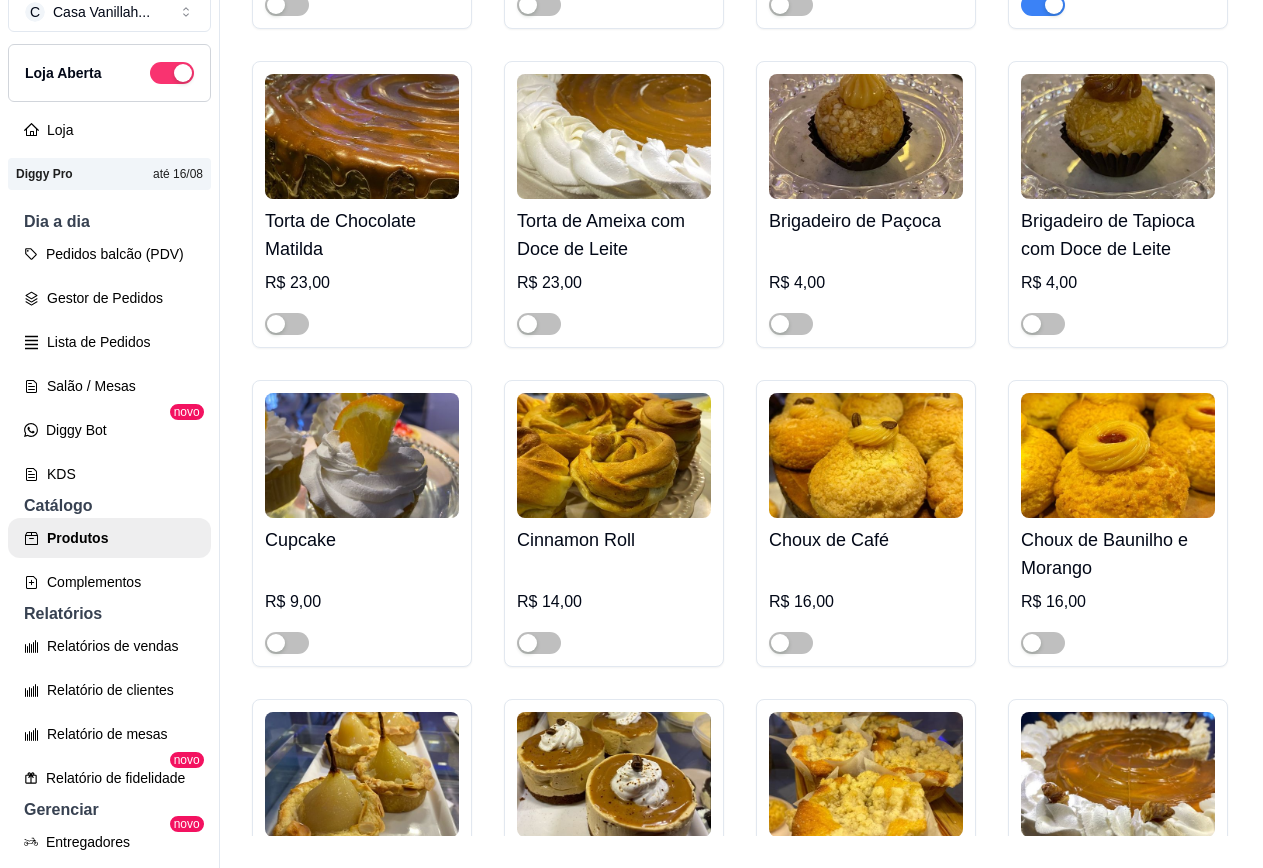 scroll, scrollTop: 2910, scrollLeft: 0, axis: vertical 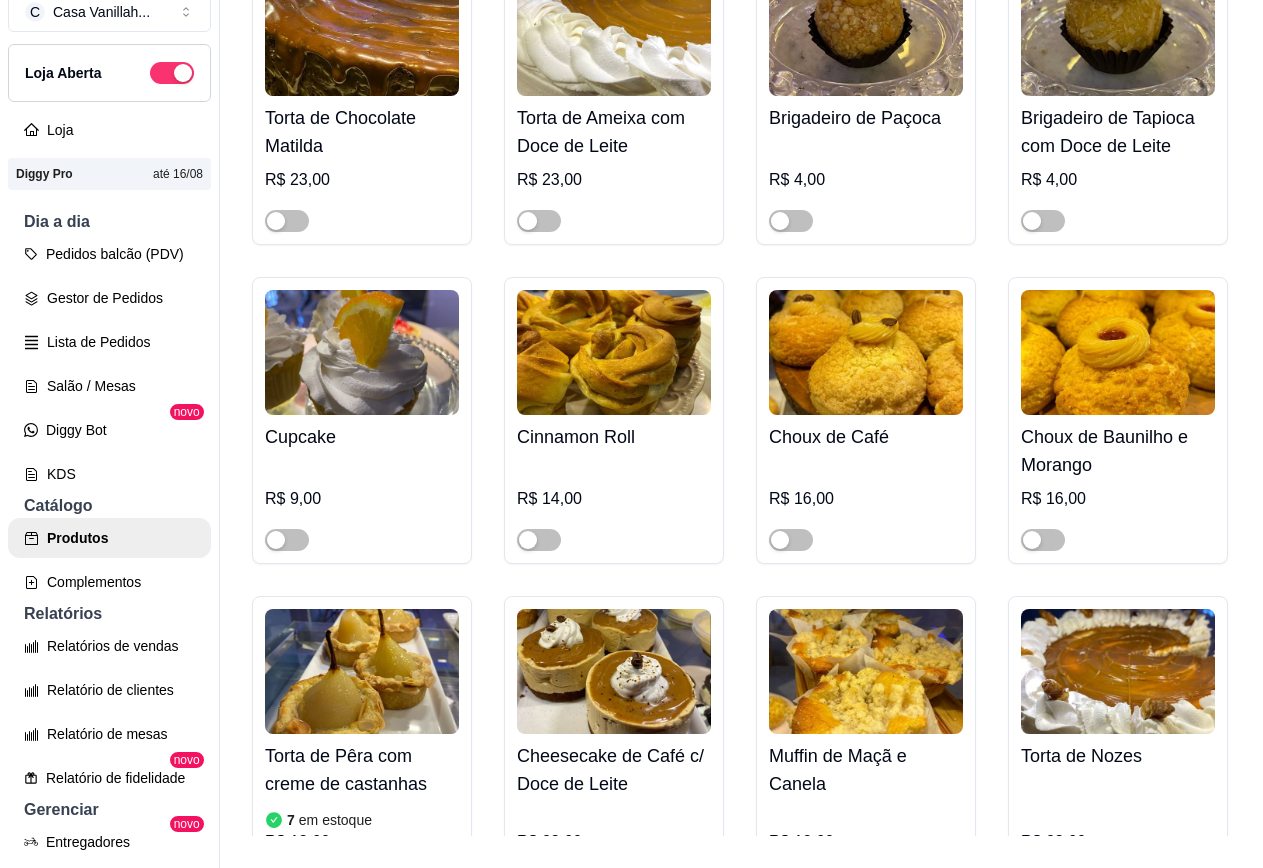 click at bounding box center [1054, -441] 